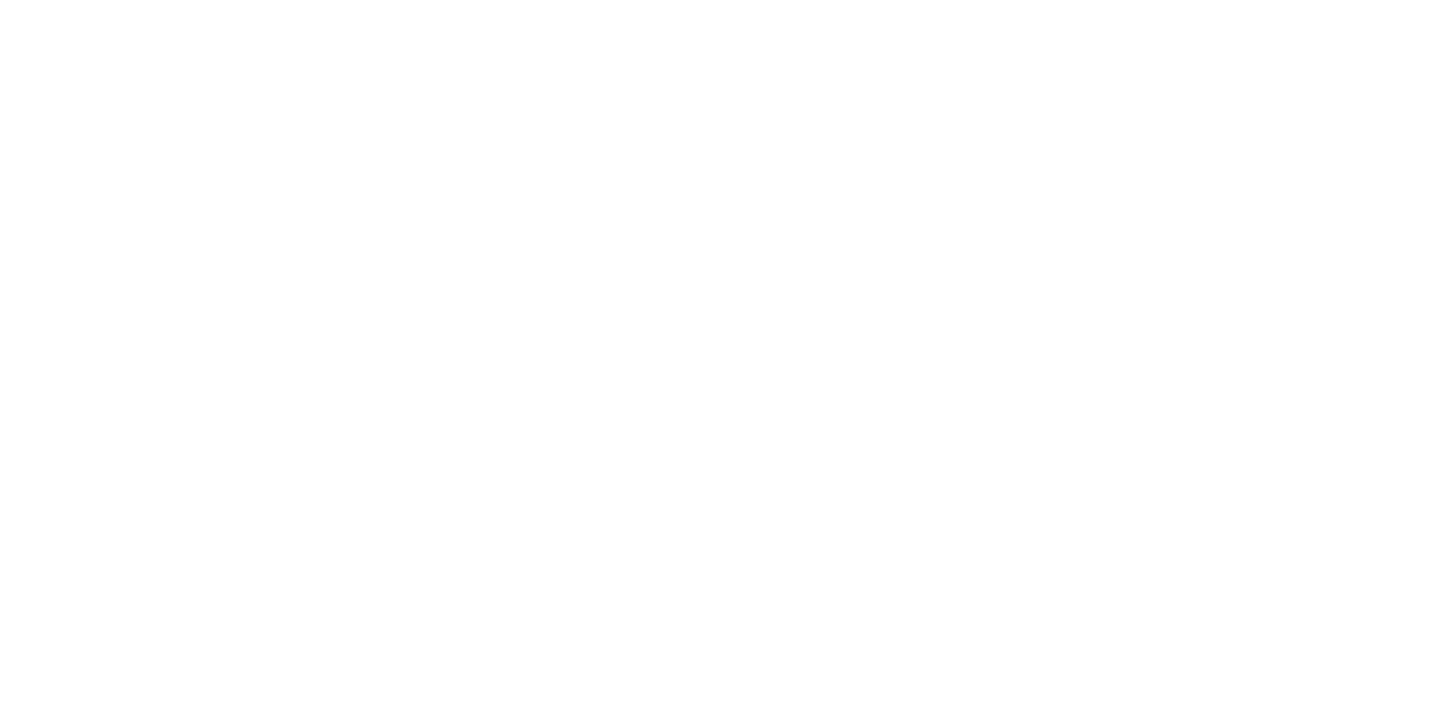 scroll, scrollTop: 0, scrollLeft: 0, axis: both 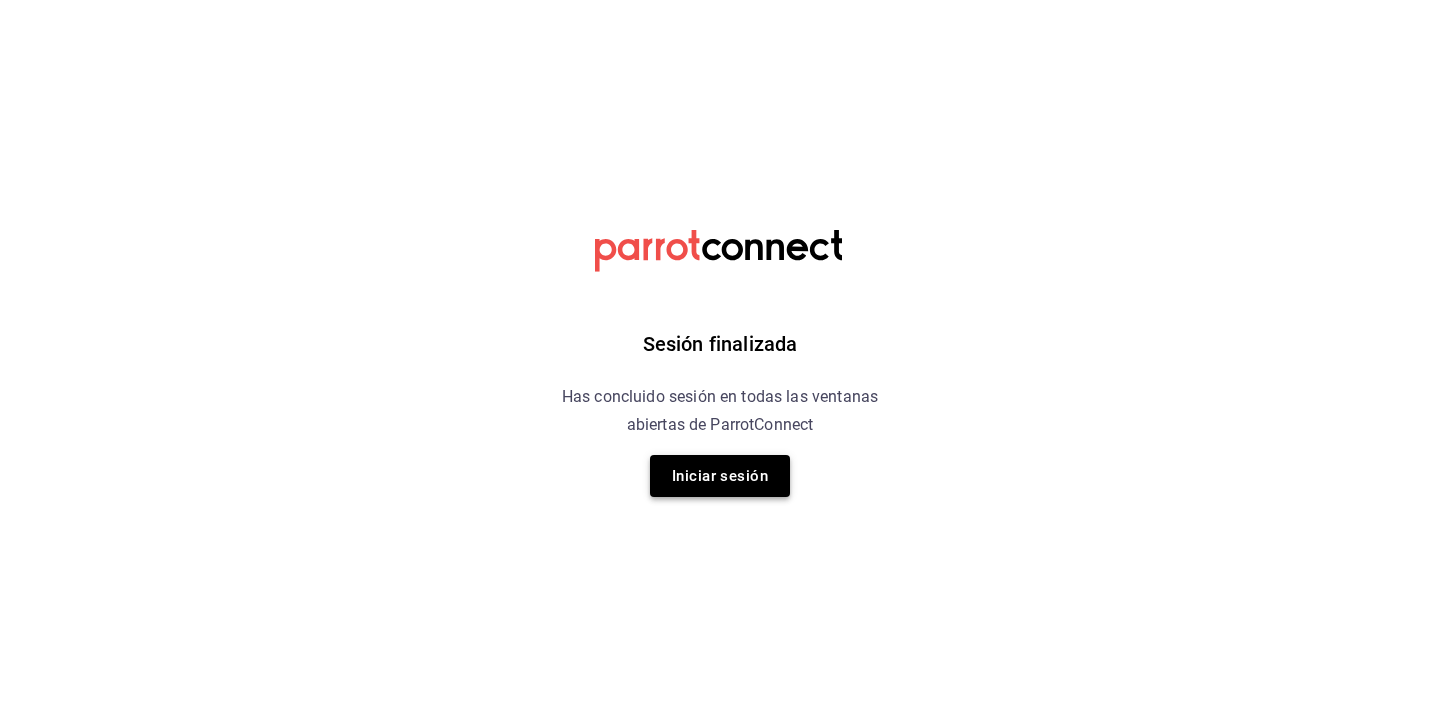 click on "Iniciar sesión" at bounding box center [720, 476] 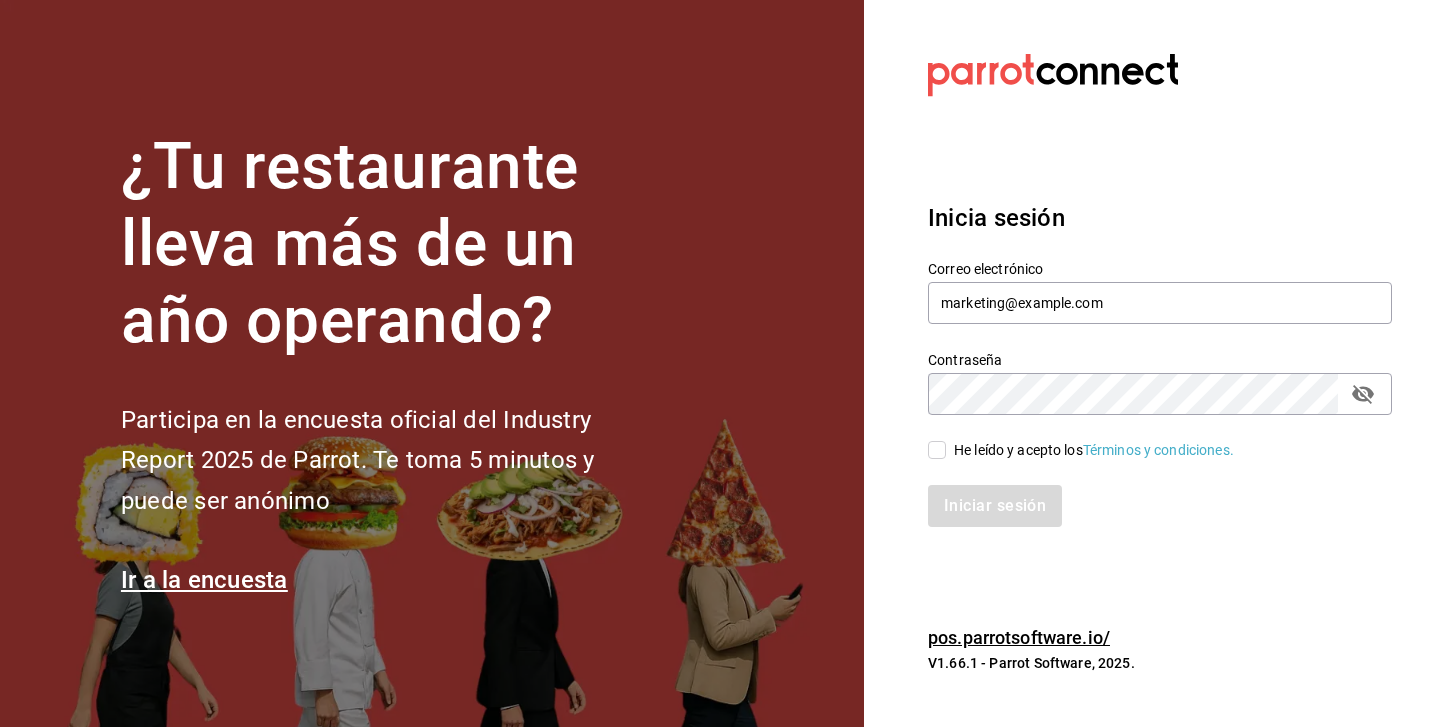 click on "He leído y acepto los  Términos y condiciones." at bounding box center [1148, 438] 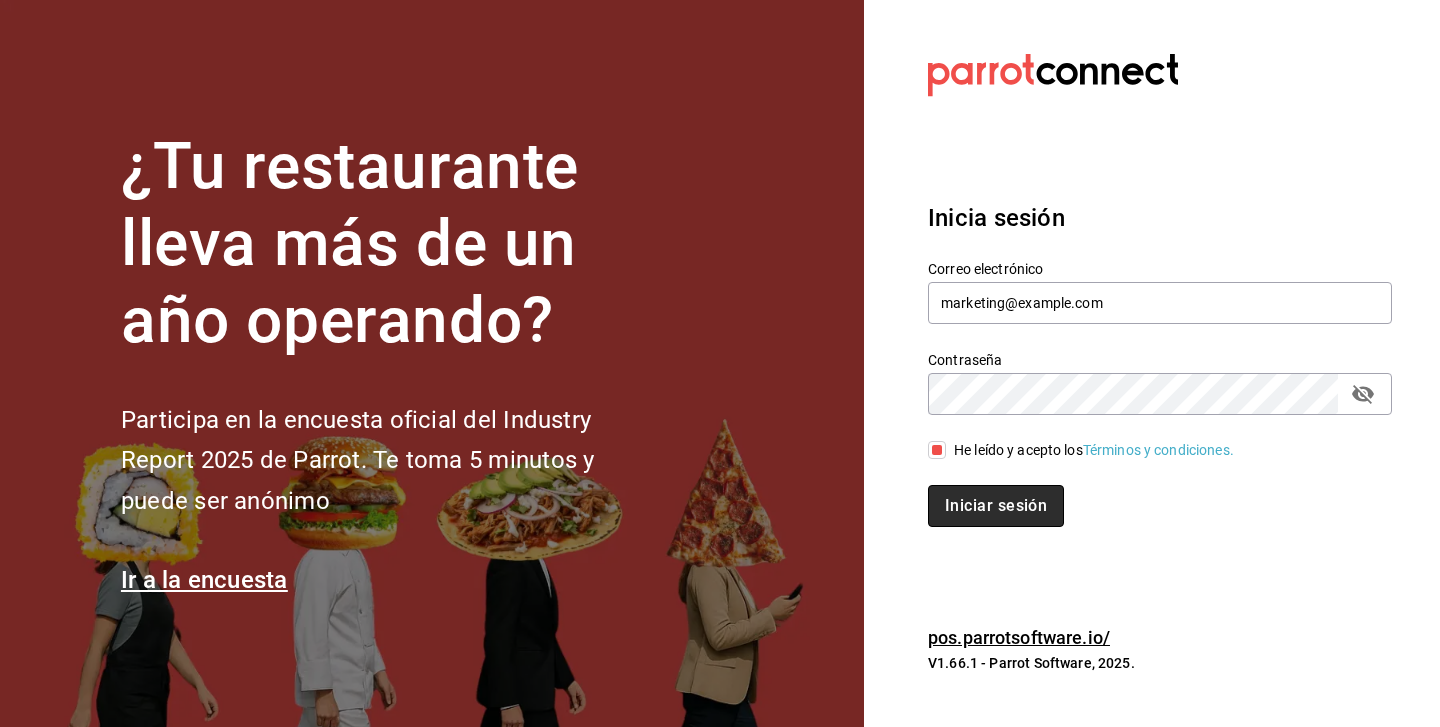 click on "Iniciar sesión" at bounding box center [996, 506] 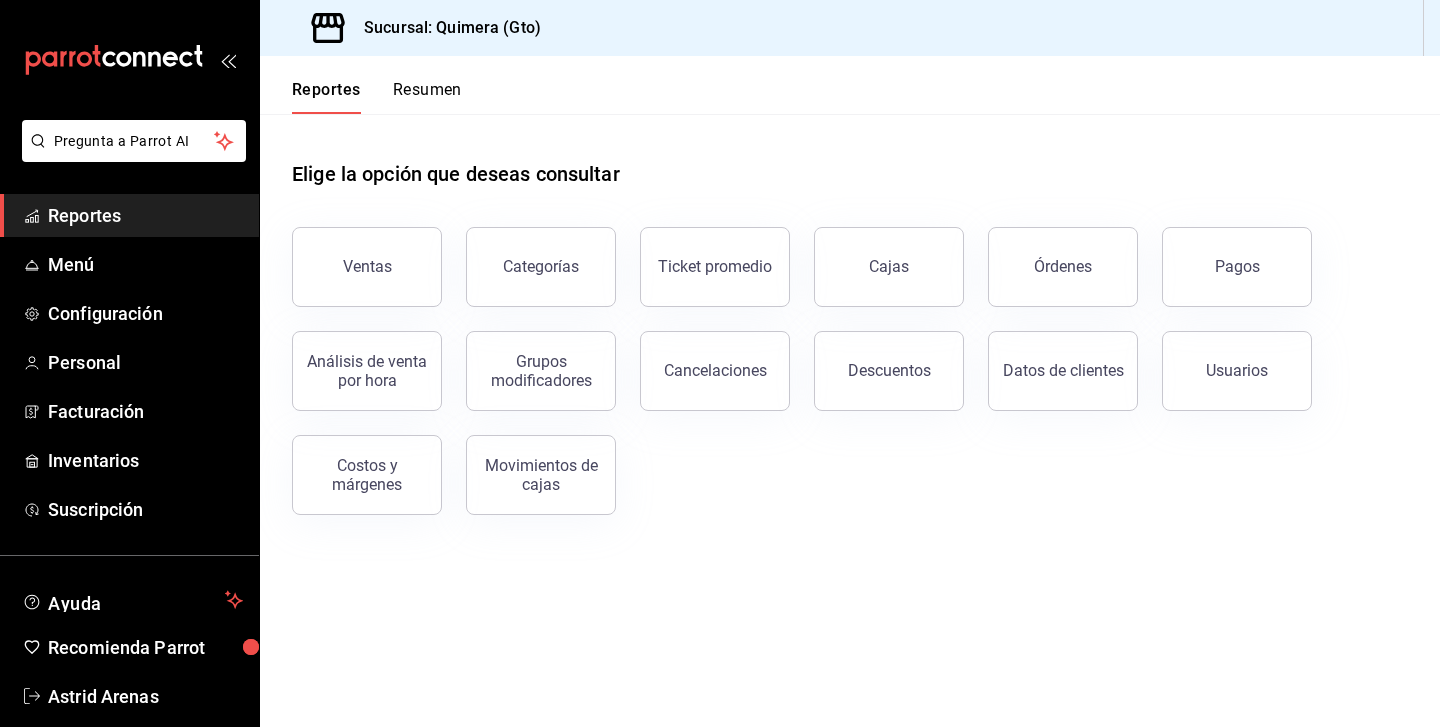 scroll, scrollTop: 0, scrollLeft: 0, axis: both 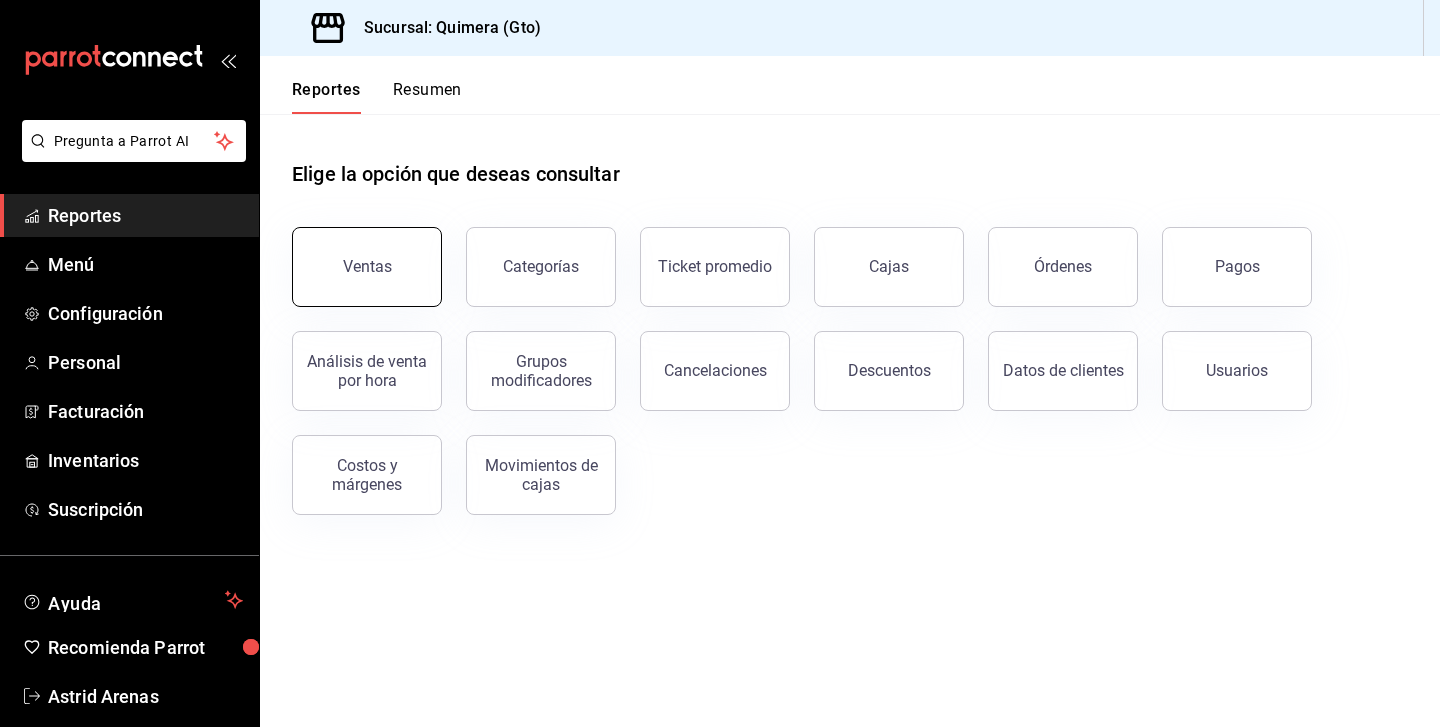click on "Ventas" at bounding box center (367, 266) 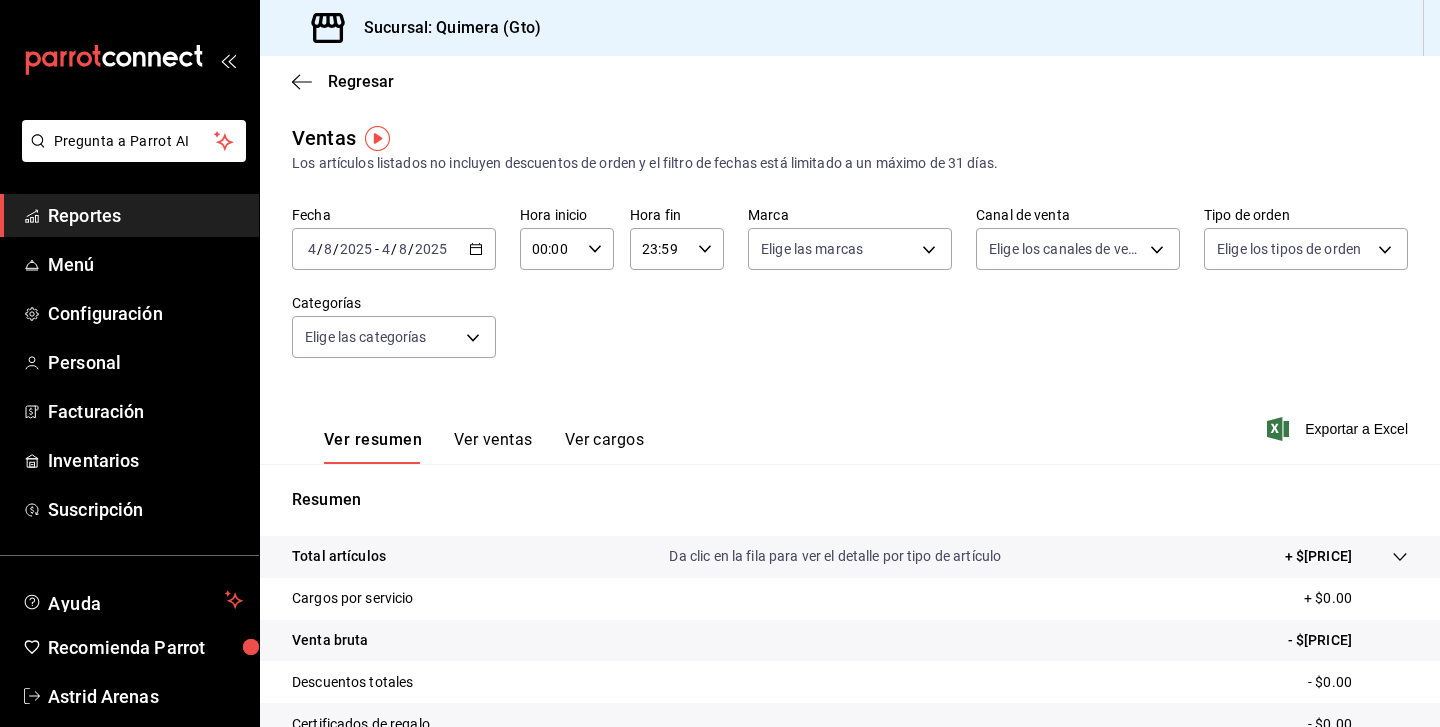 scroll, scrollTop: 231, scrollLeft: 0, axis: vertical 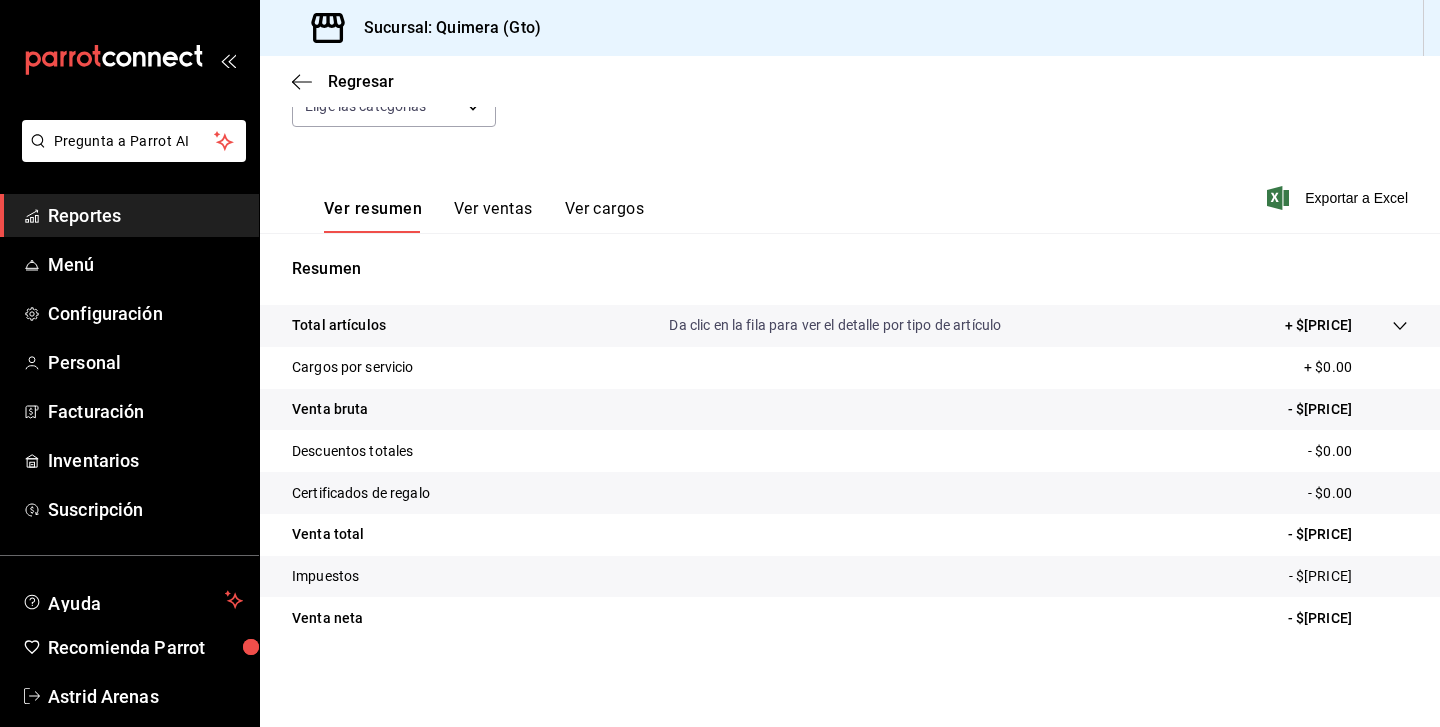 click on "Ver ventas" at bounding box center [493, 216] 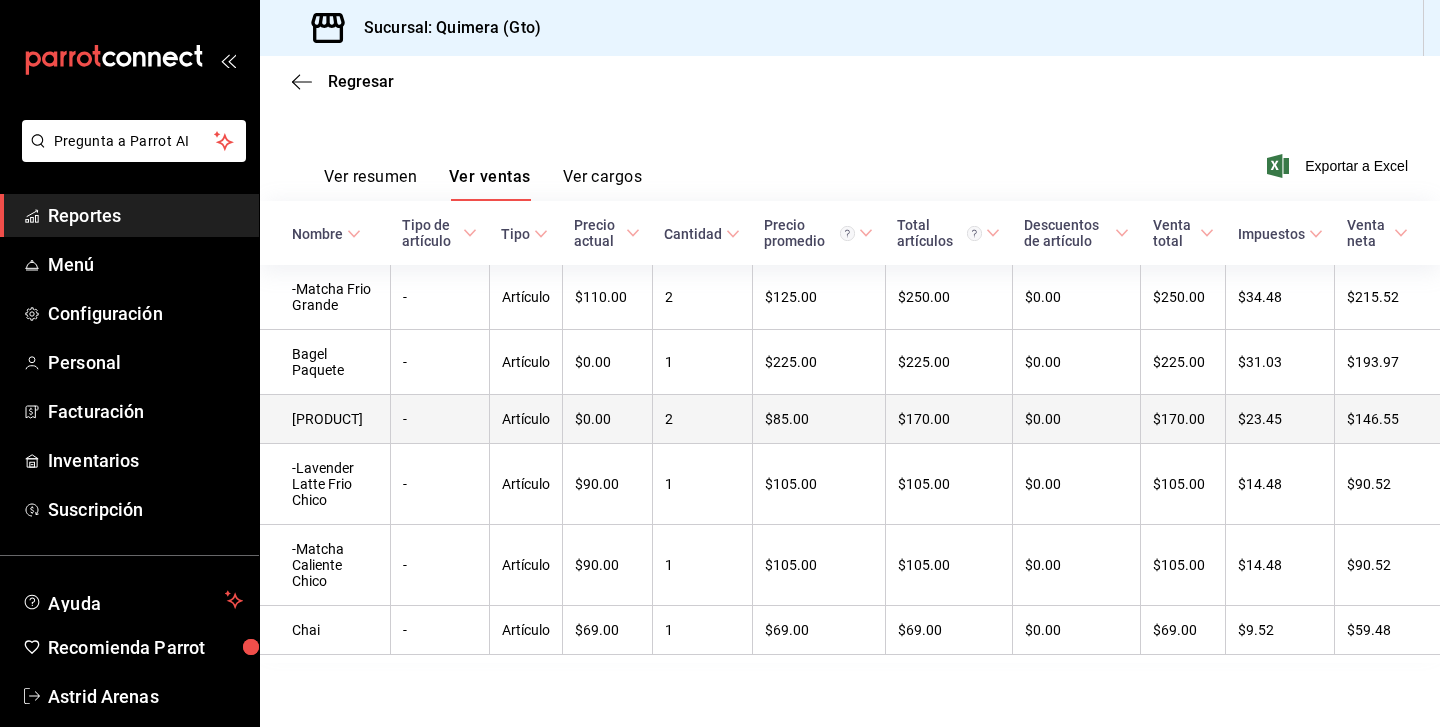 scroll, scrollTop: 0, scrollLeft: 0, axis: both 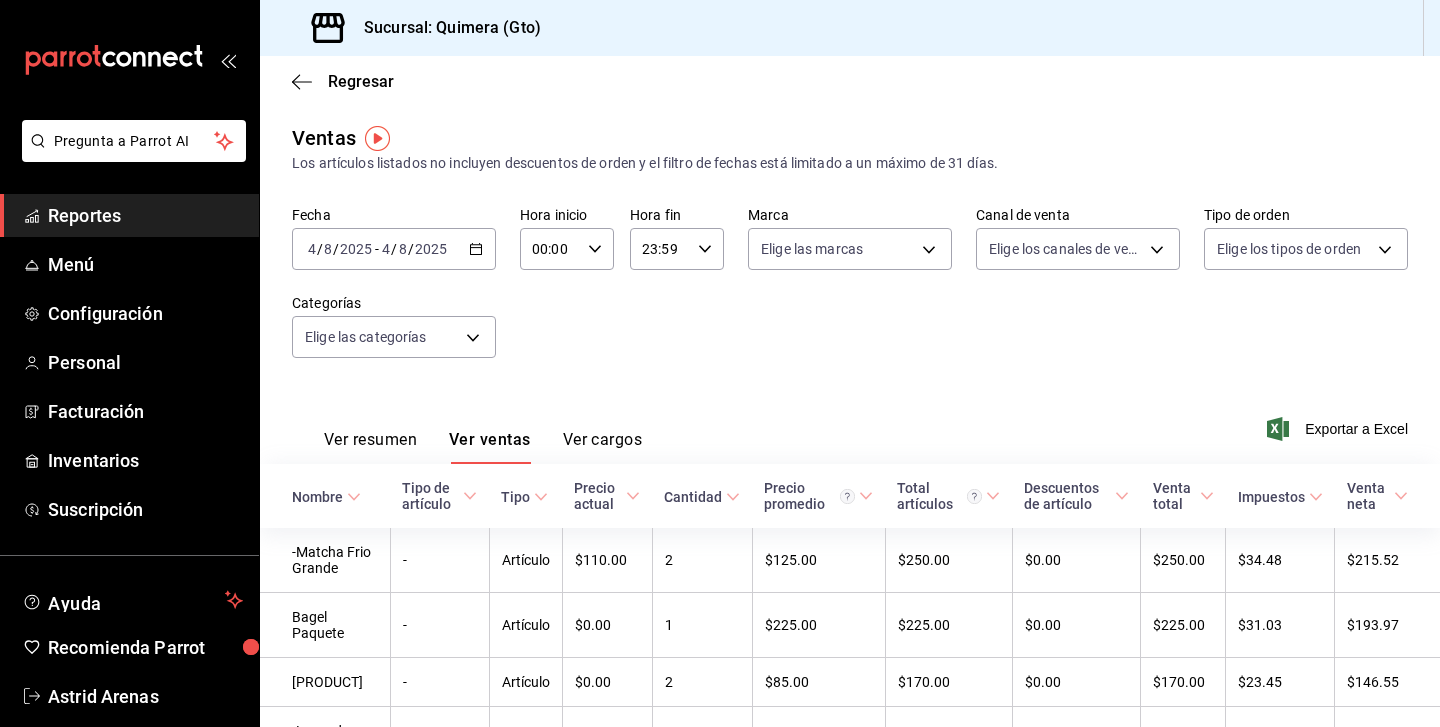 click on "Ver resumen Ver ventas Ver cargos" at bounding box center (467, 435) 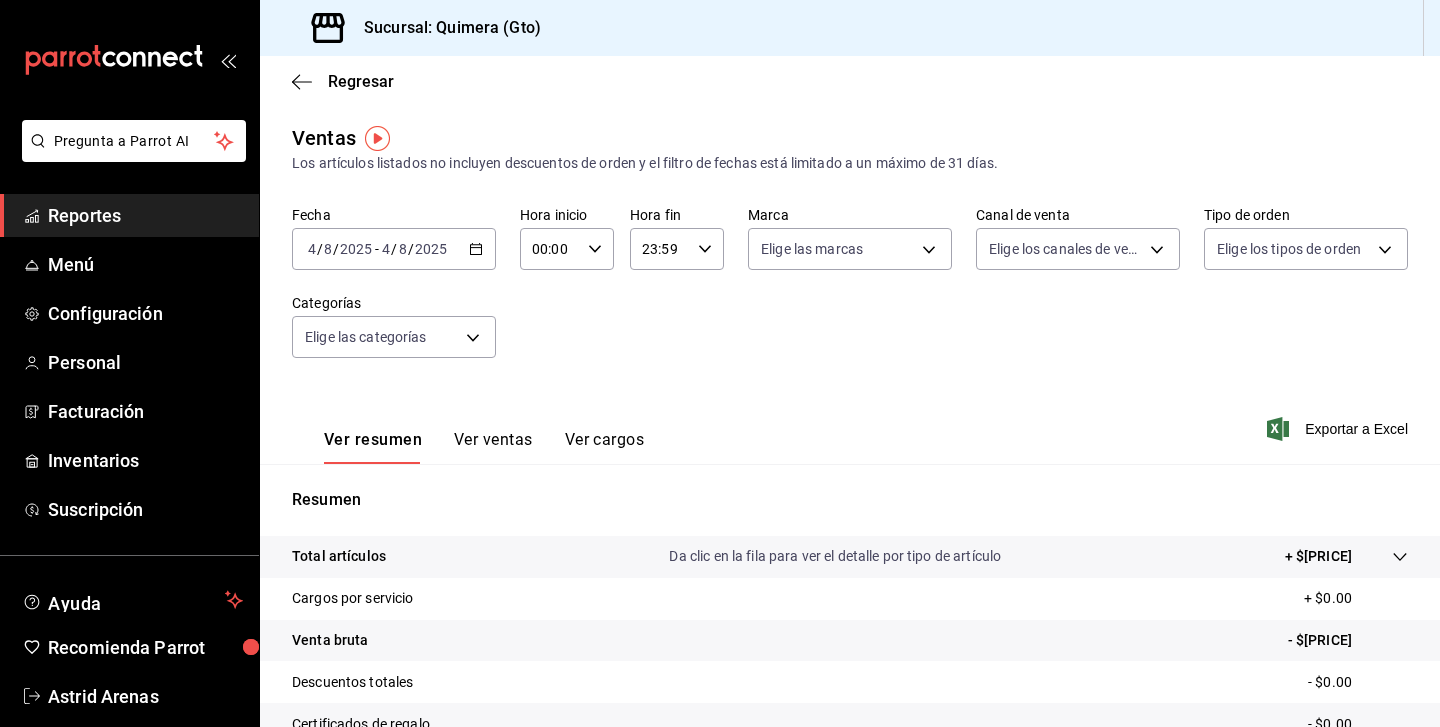 click on "2025-08-04 4 / 8 / 2025 - 2025-08-04 4 / 8 / 2025" at bounding box center [394, 249] 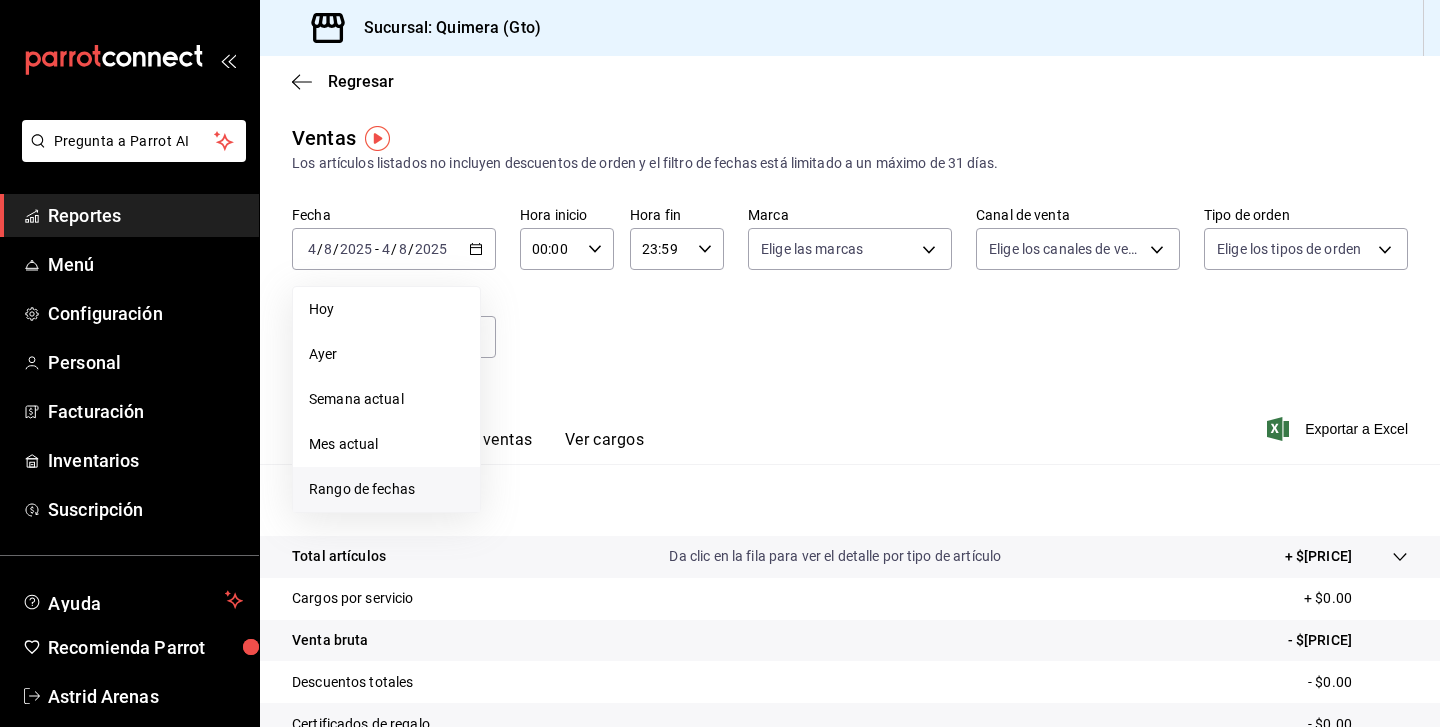 click on "Rango de fechas" at bounding box center [386, 489] 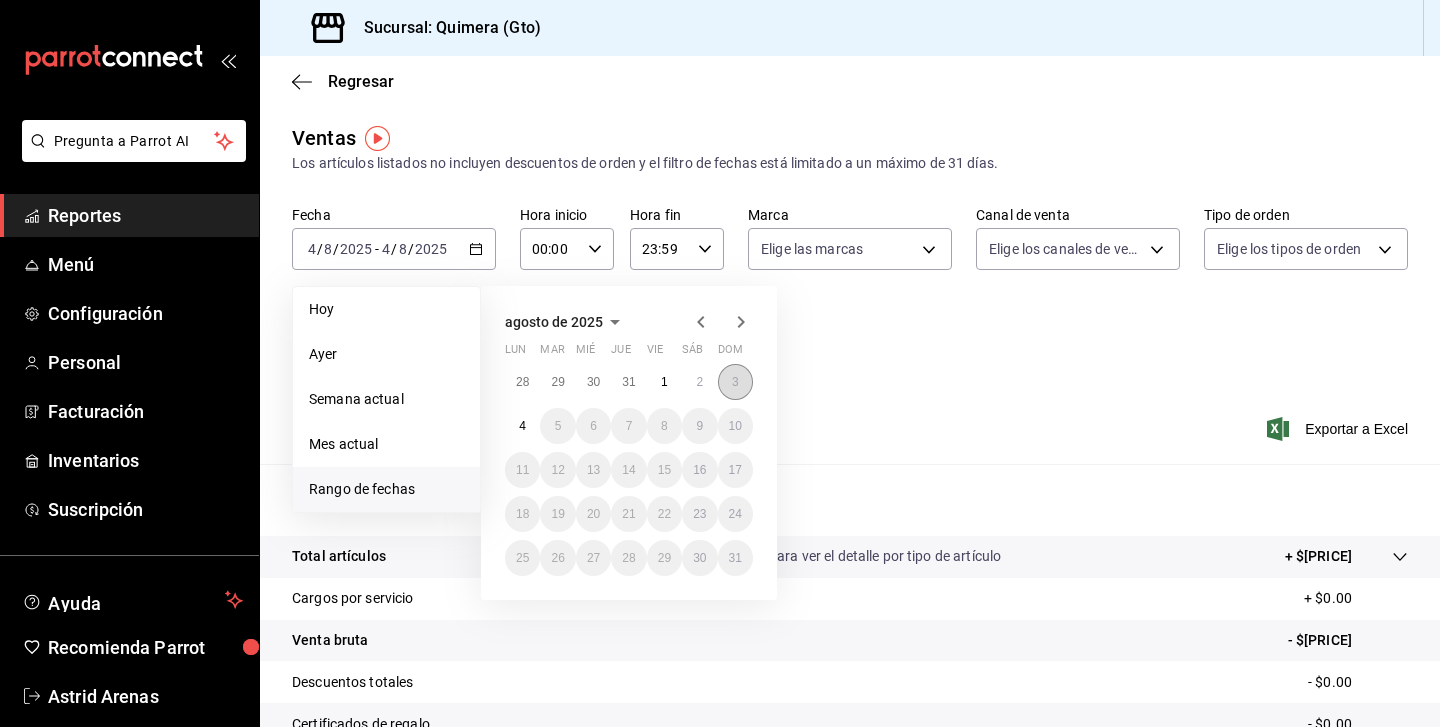 click on "3" at bounding box center [735, 382] 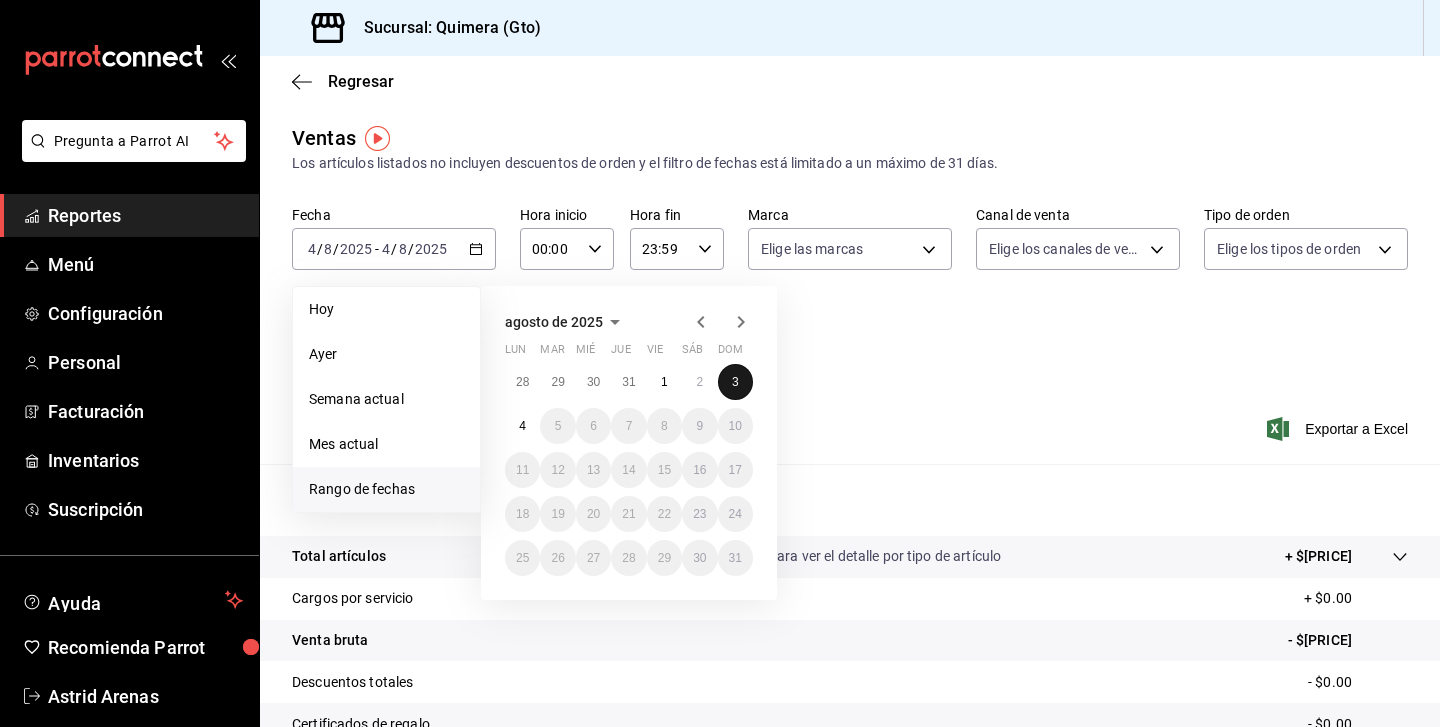 click on "3" at bounding box center (735, 382) 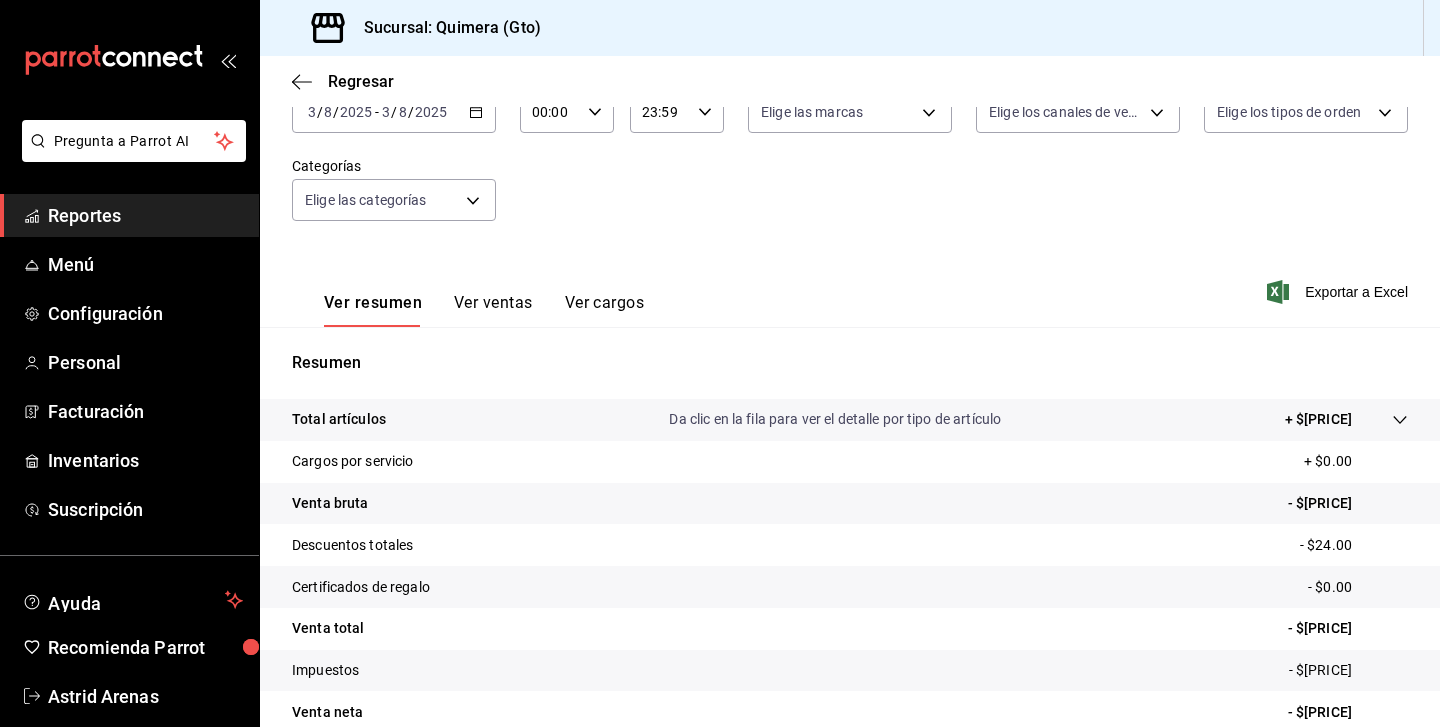 scroll, scrollTop: 231, scrollLeft: 0, axis: vertical 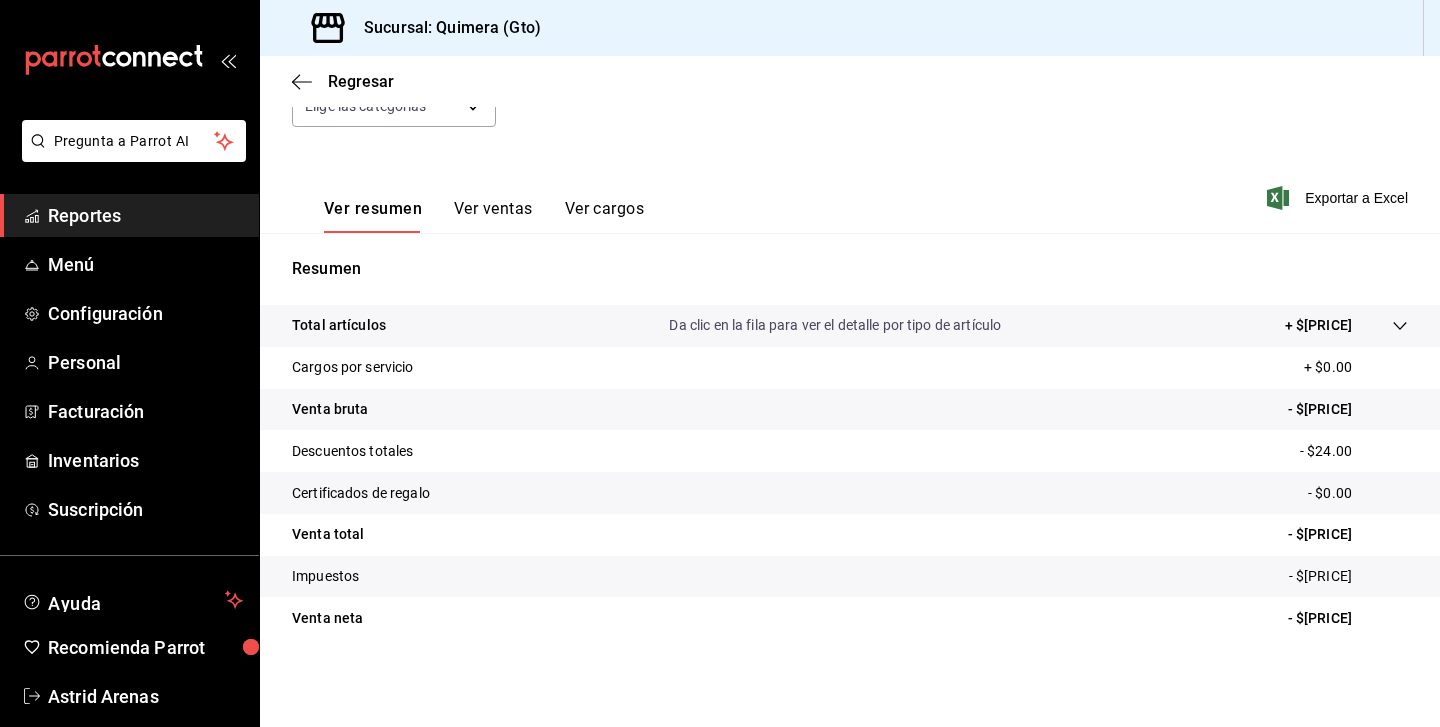 click on "Ver ventas" at bounding box center [493, 216] 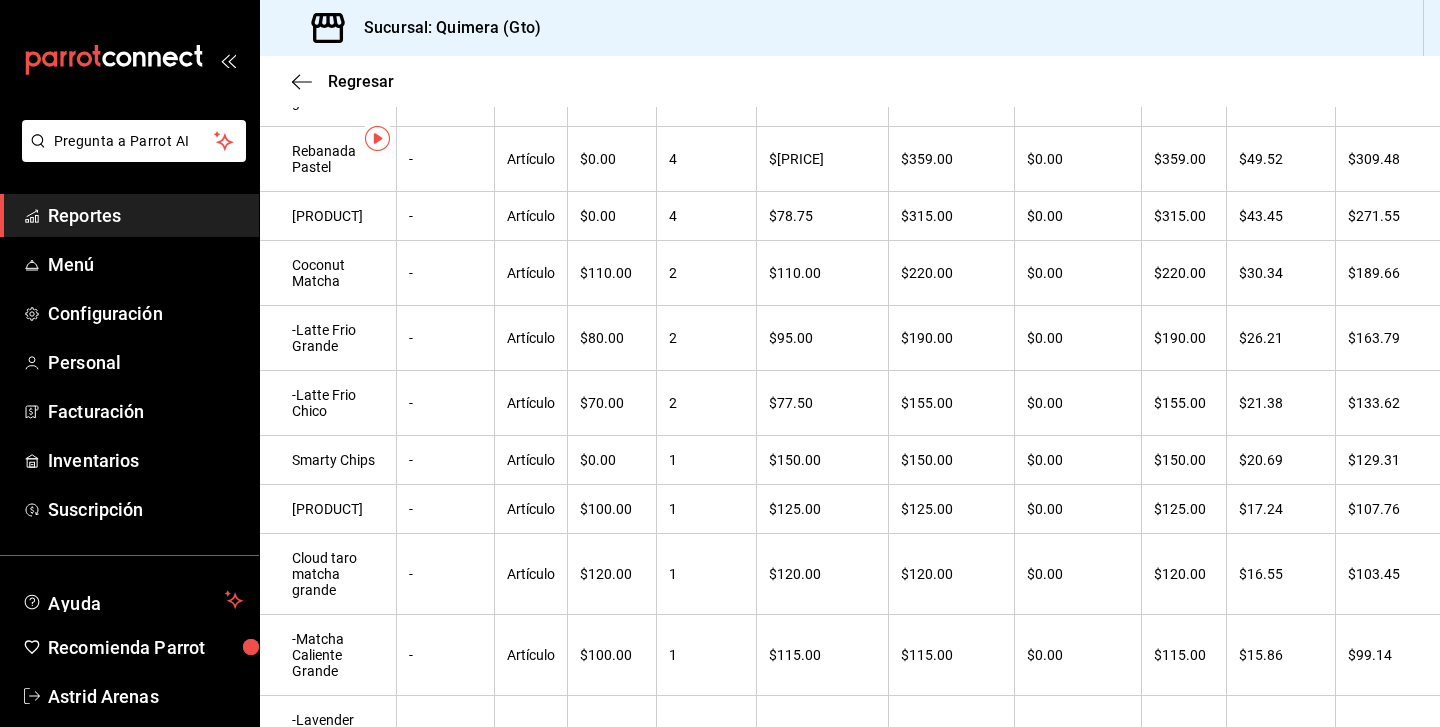 scroll, scrollTop: 0, scrollLeft: 0, axis: both 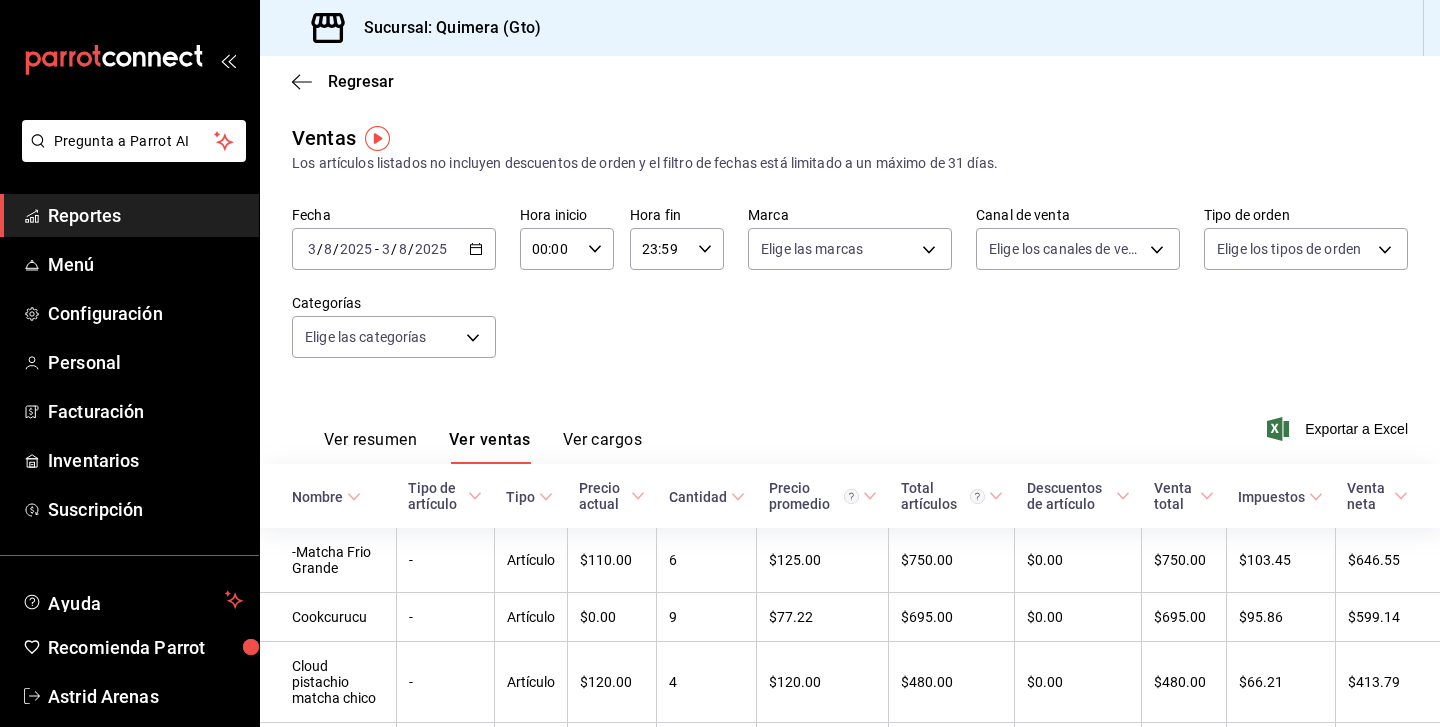 click on "2025" at bounding box center (431, 249) 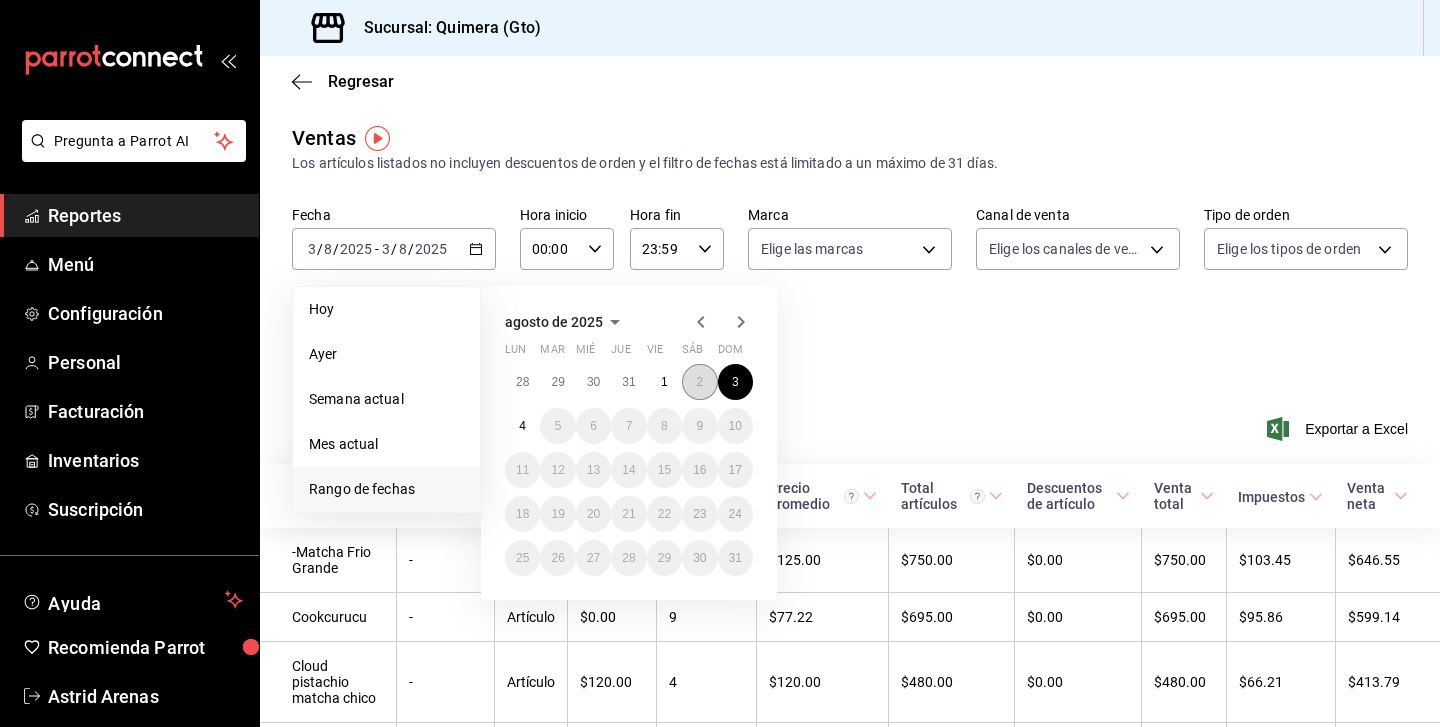 click on "2" at bounding box center (699, 382) 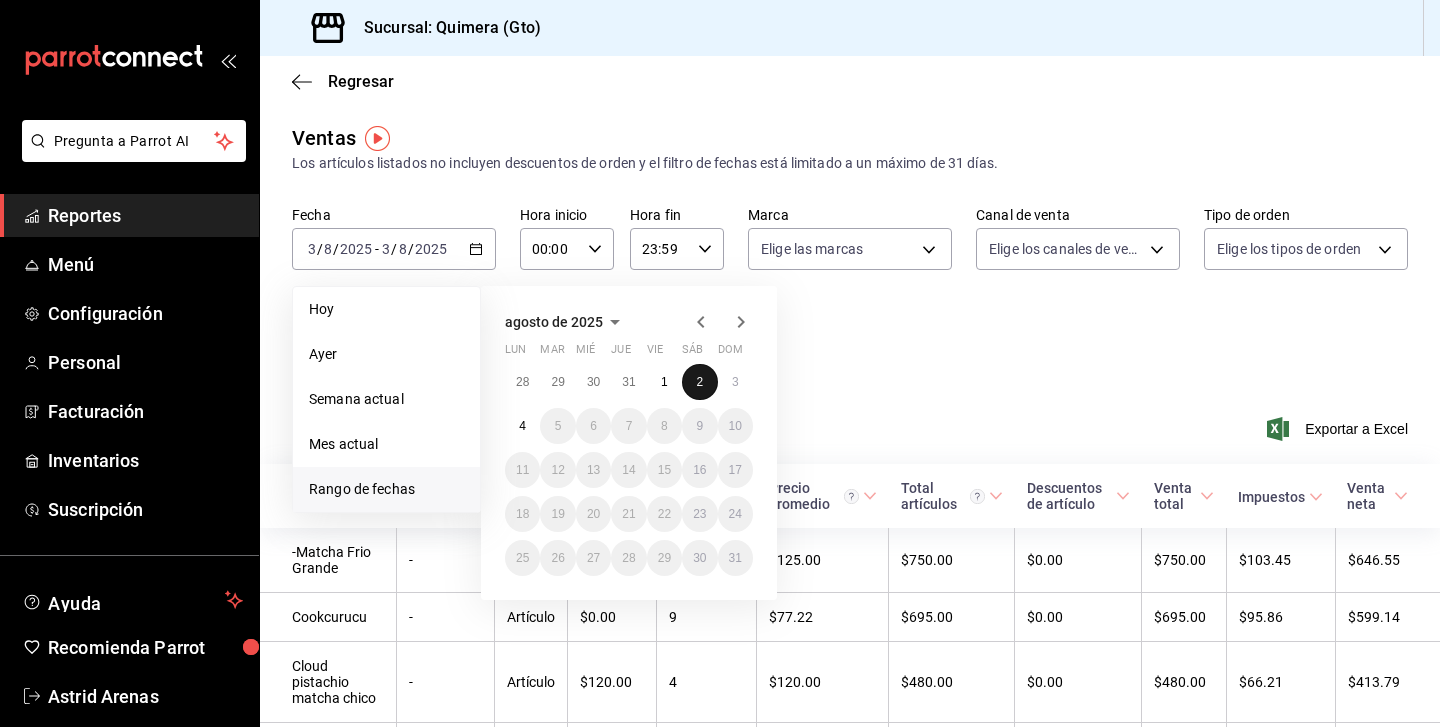 click on "2" at bounding box center [699, 382] 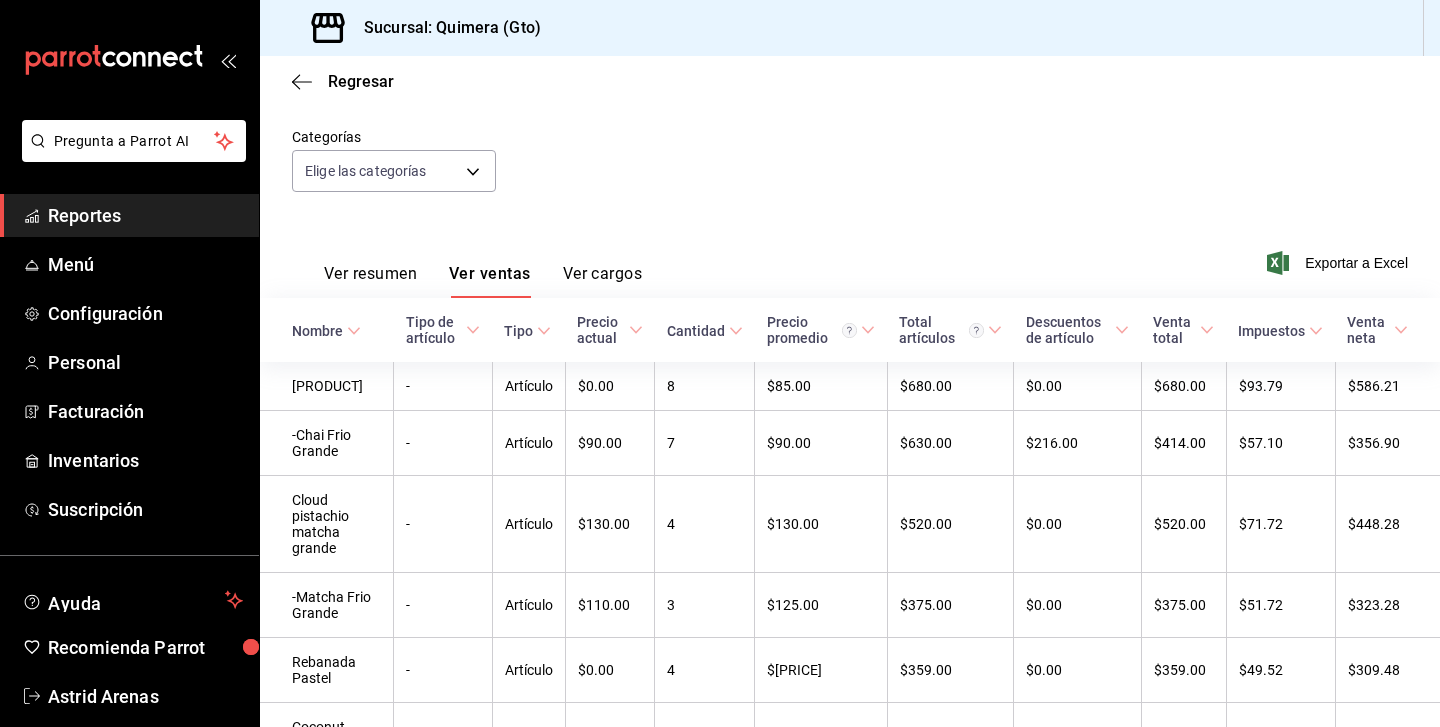 scroll, scrollTop: 171, scrollLeft: 0, axis: vertical 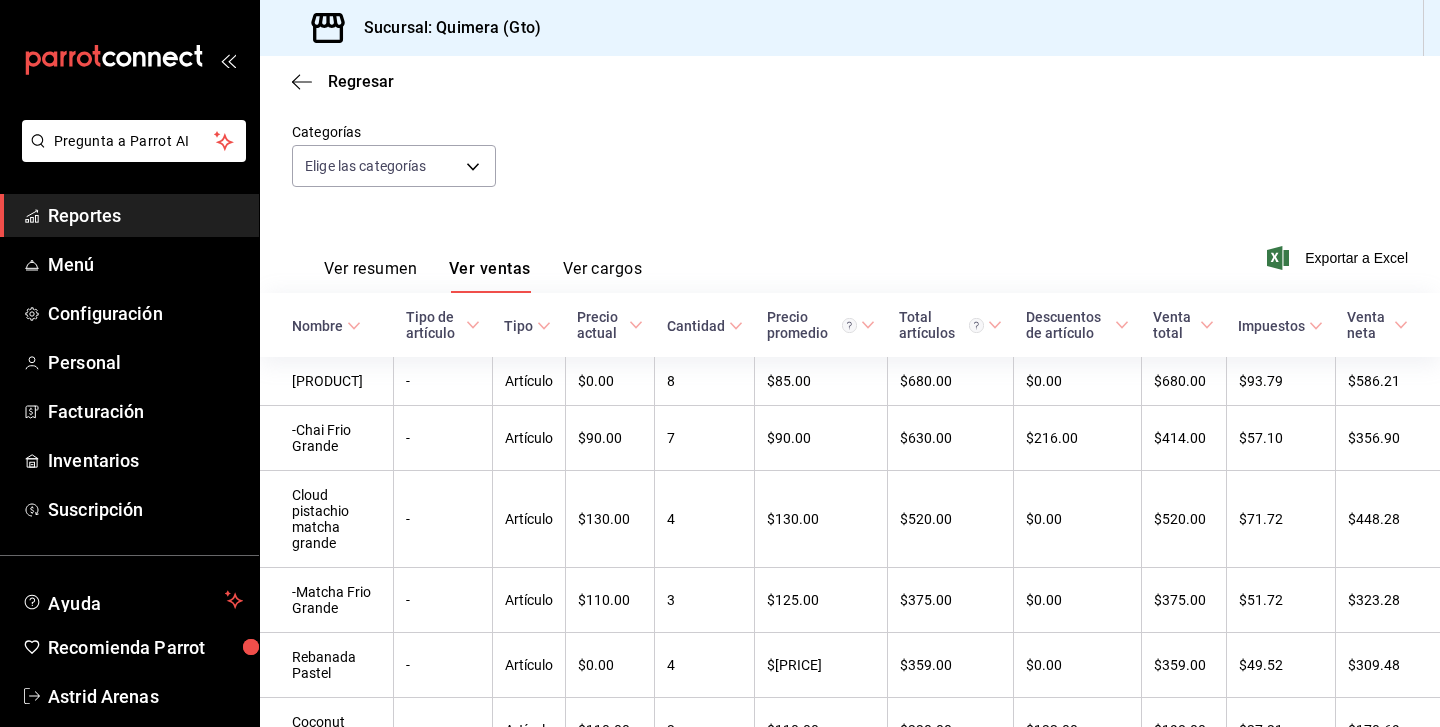 click on "Ver resumen" at bounding box center (370, 276) 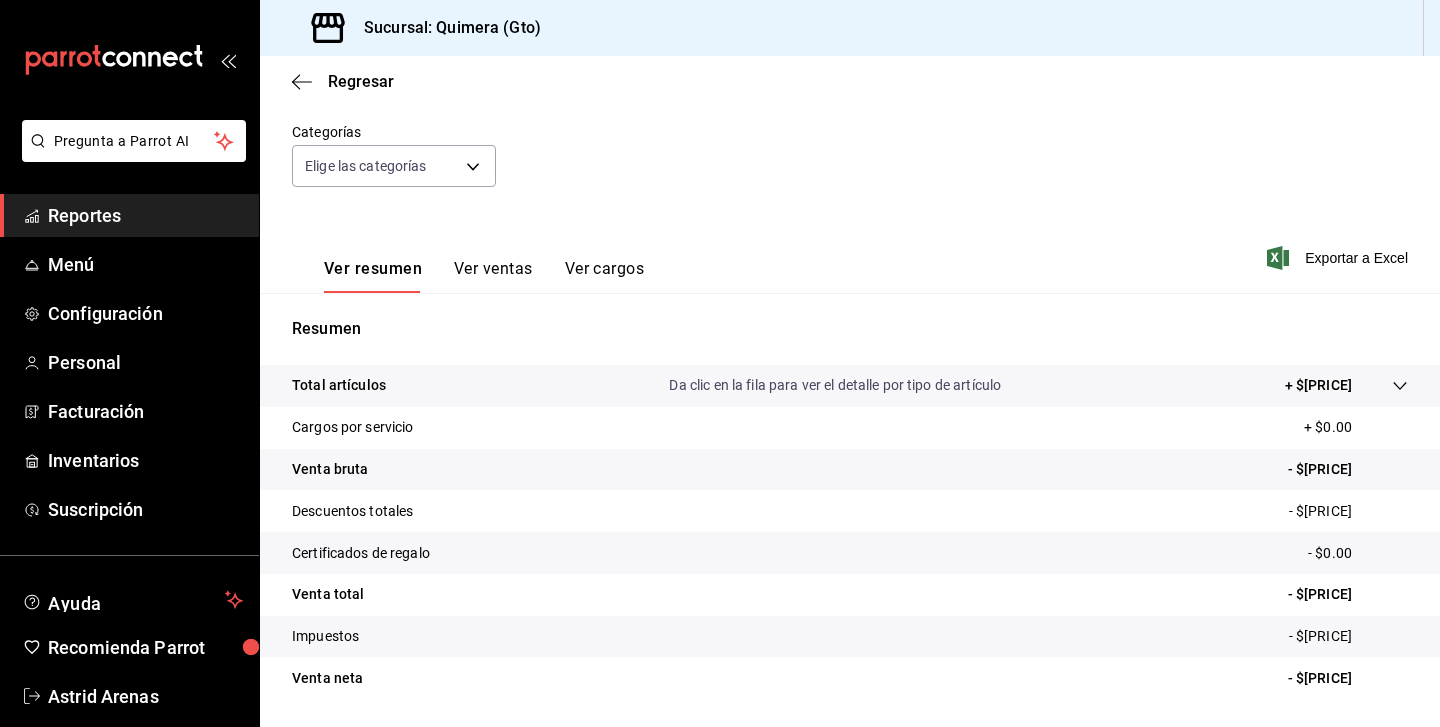 click on "Ver resumen Ver ventas Ver cargos" at bounding box center [484, 276] 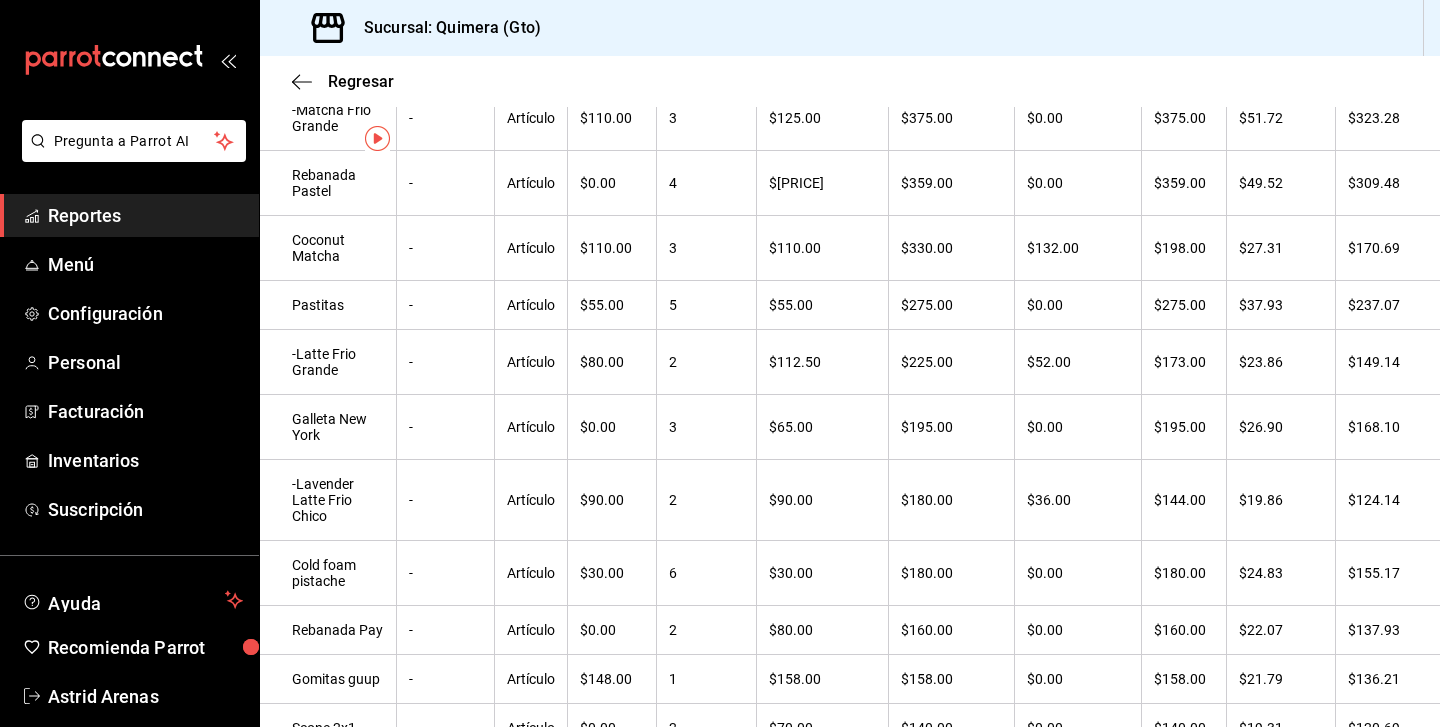 scroll, scrollTop: 0, scrollLeft: 0, axis: both 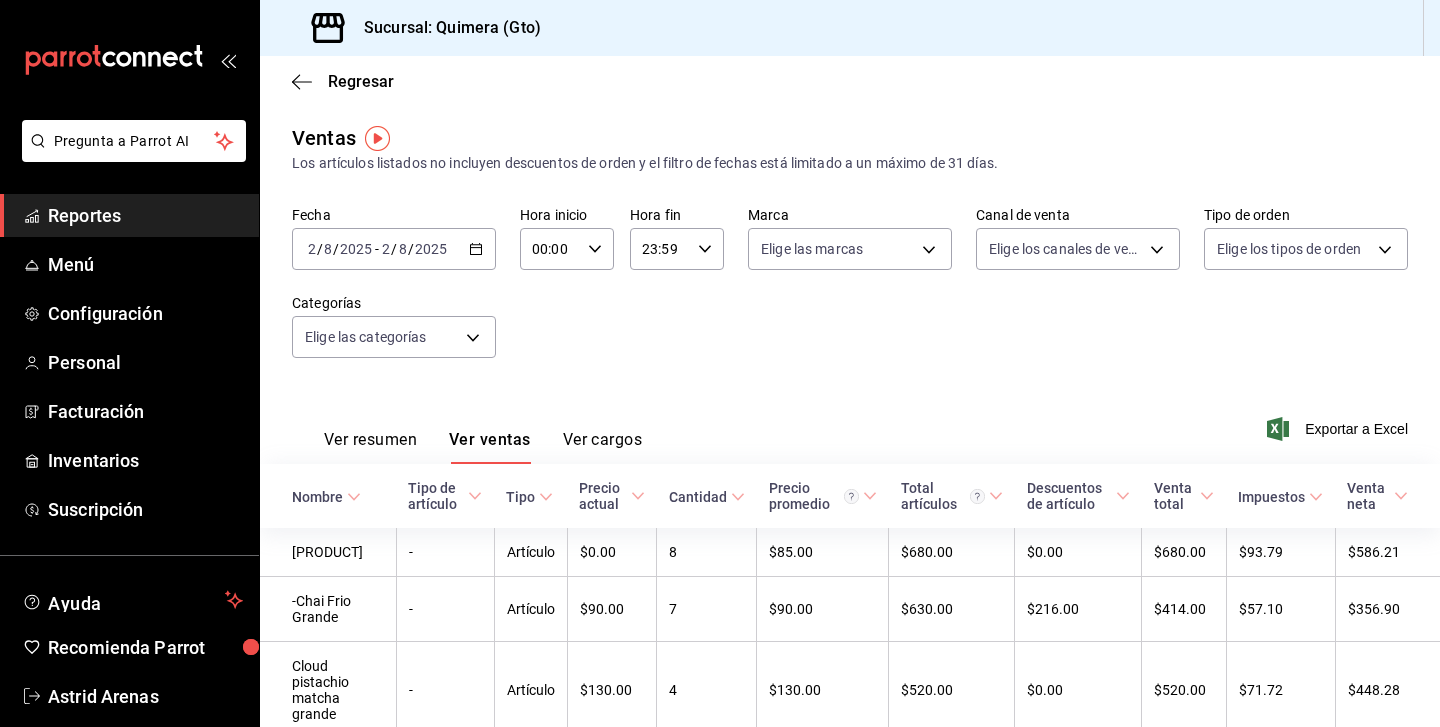 click on "Categorías Elige las categorías" at bounding box center (394, 326) 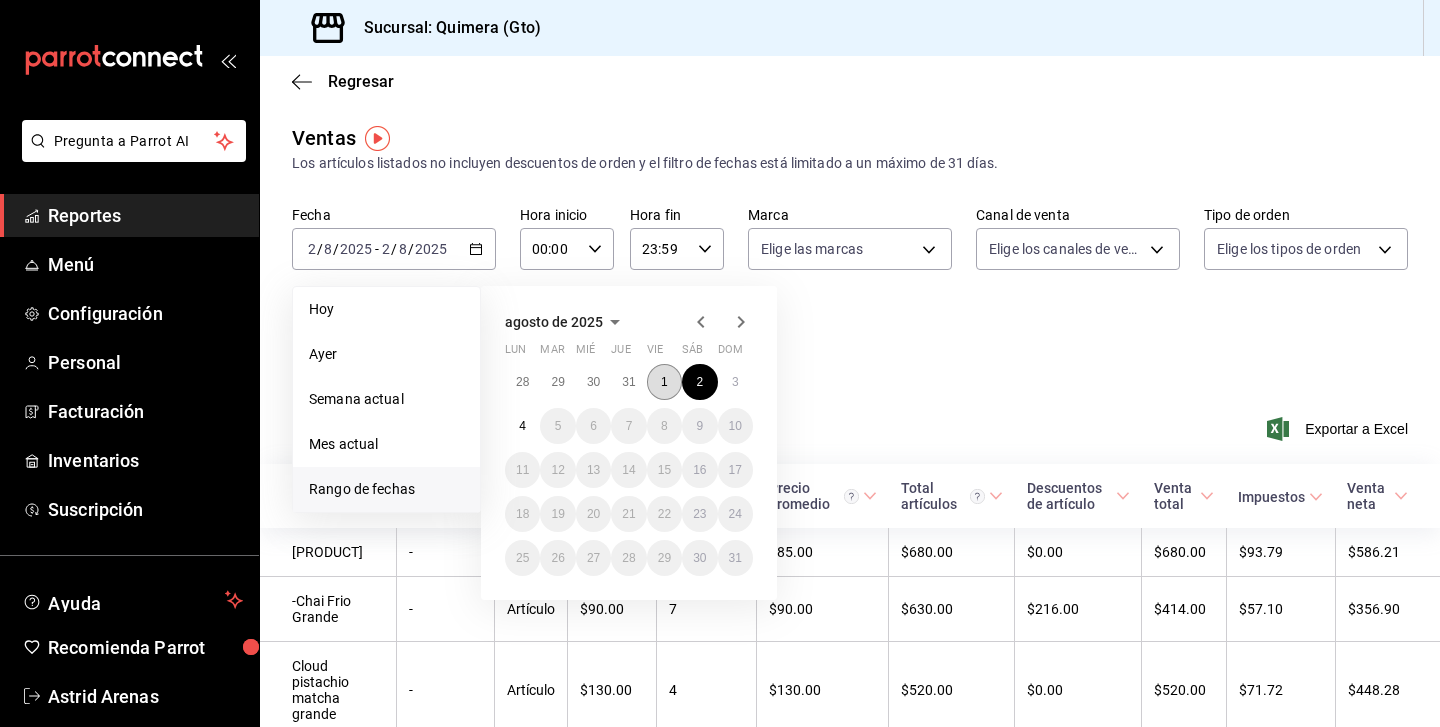 click on "1" at bounding box center [664, 382] 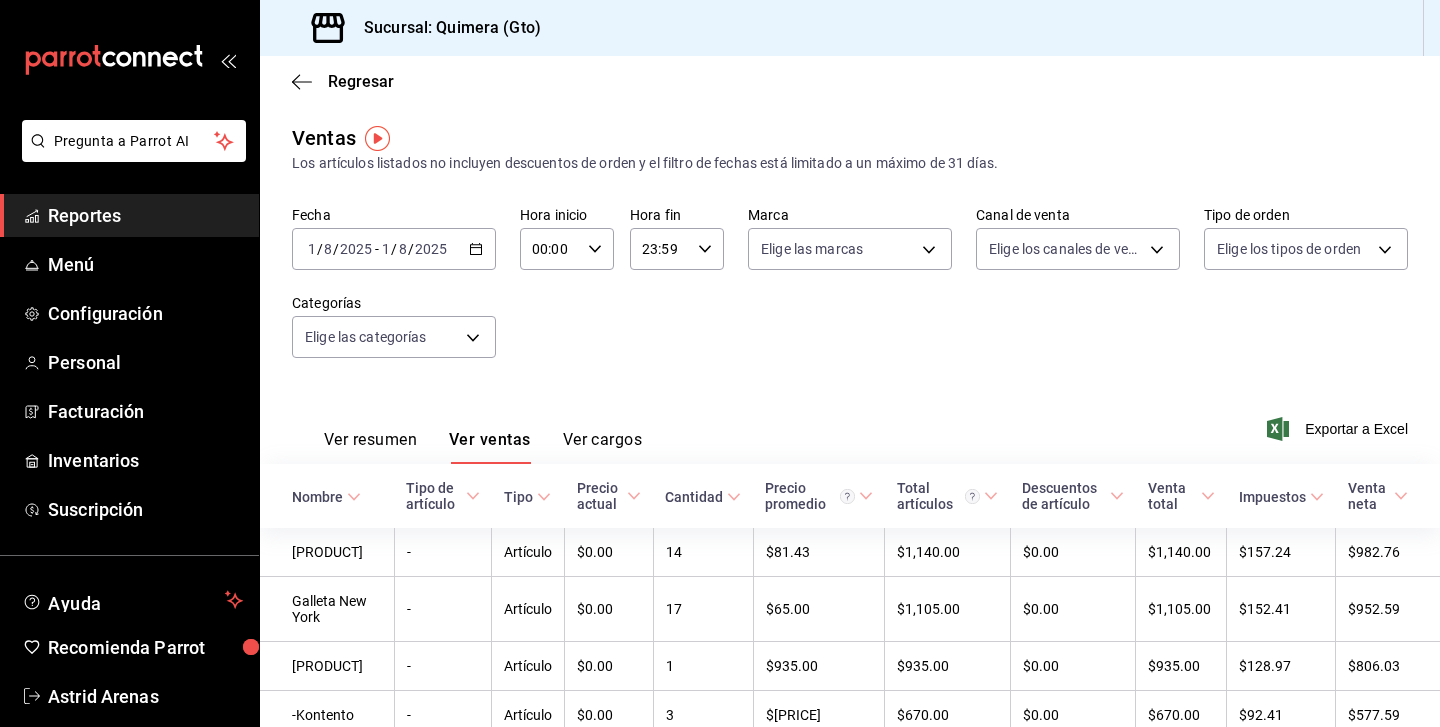 click on "Ver resumen" at bounding box center (370, 447) 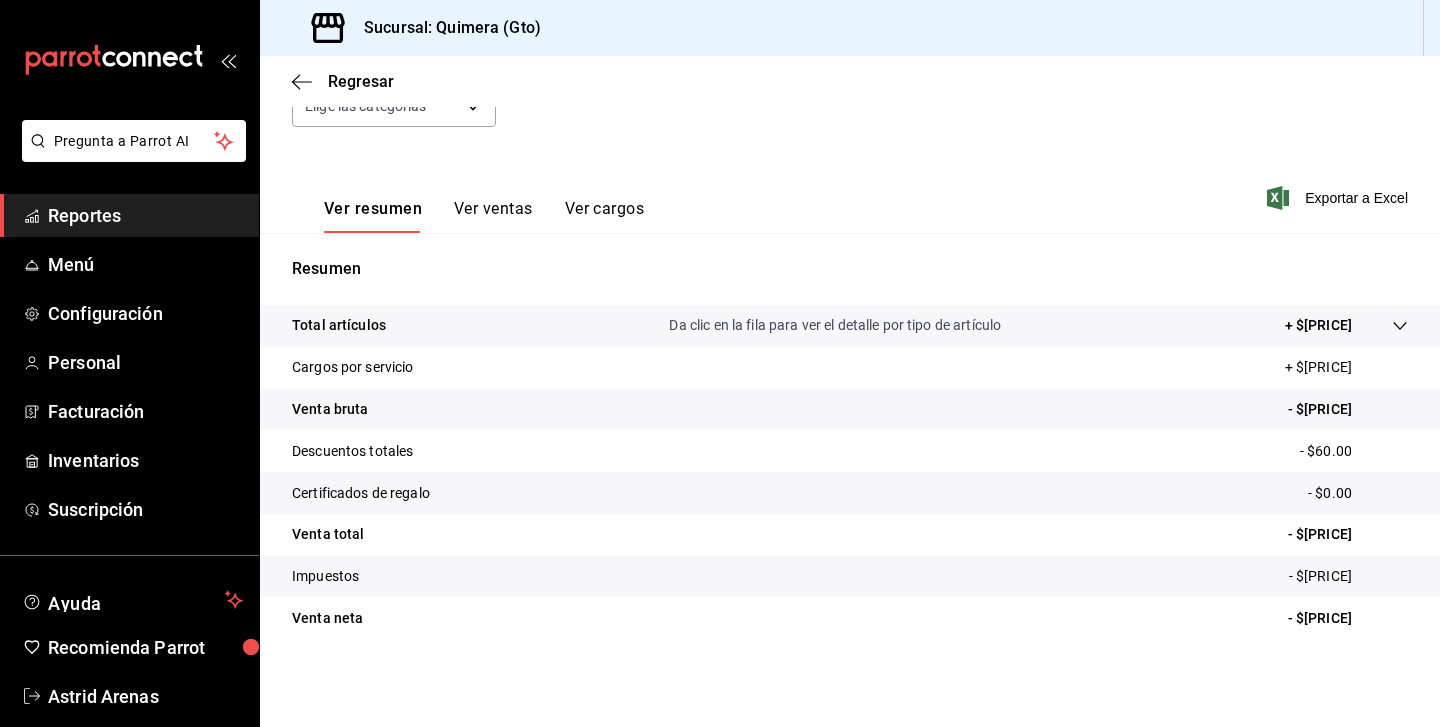 scroll, scrollTop: 0, scrollLeft: 0, axis: both 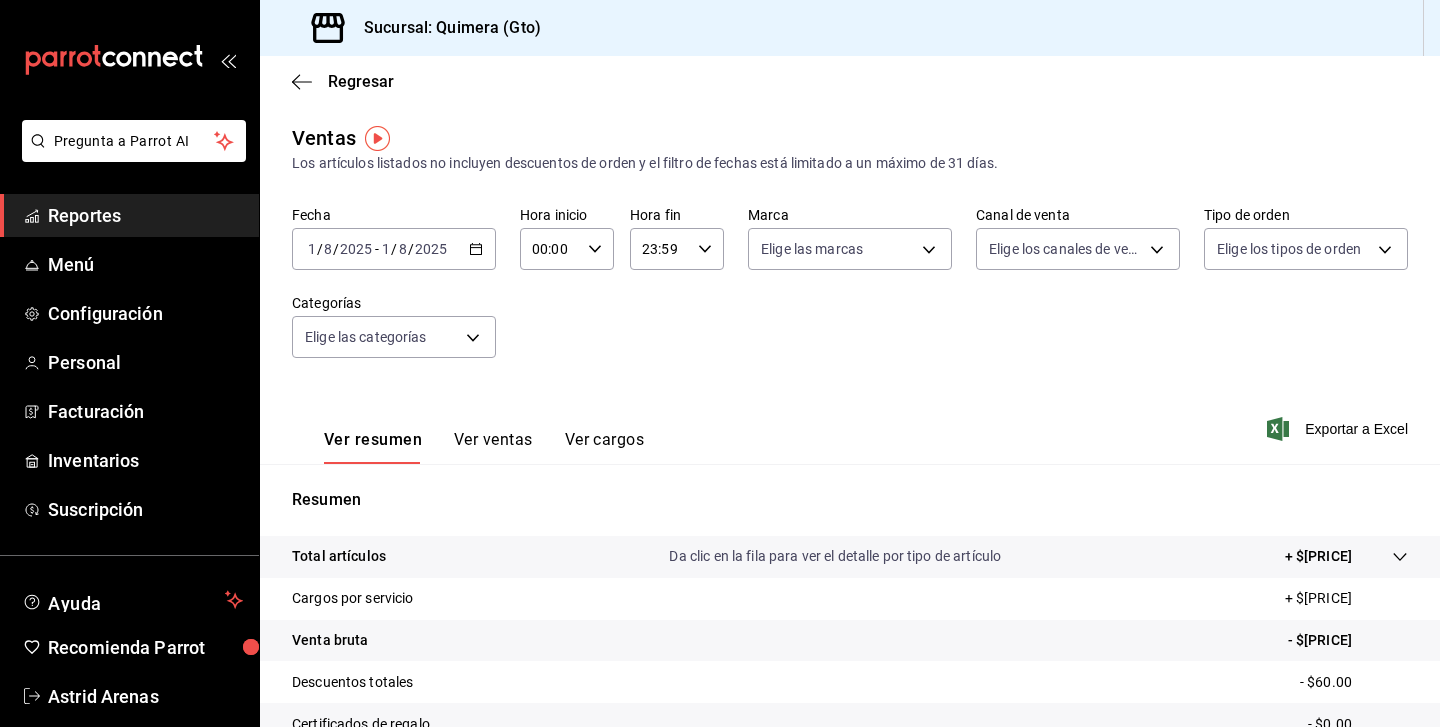 click on "Ver resumen Ver ventas Ver cargos" at bounding box center (484, 447) 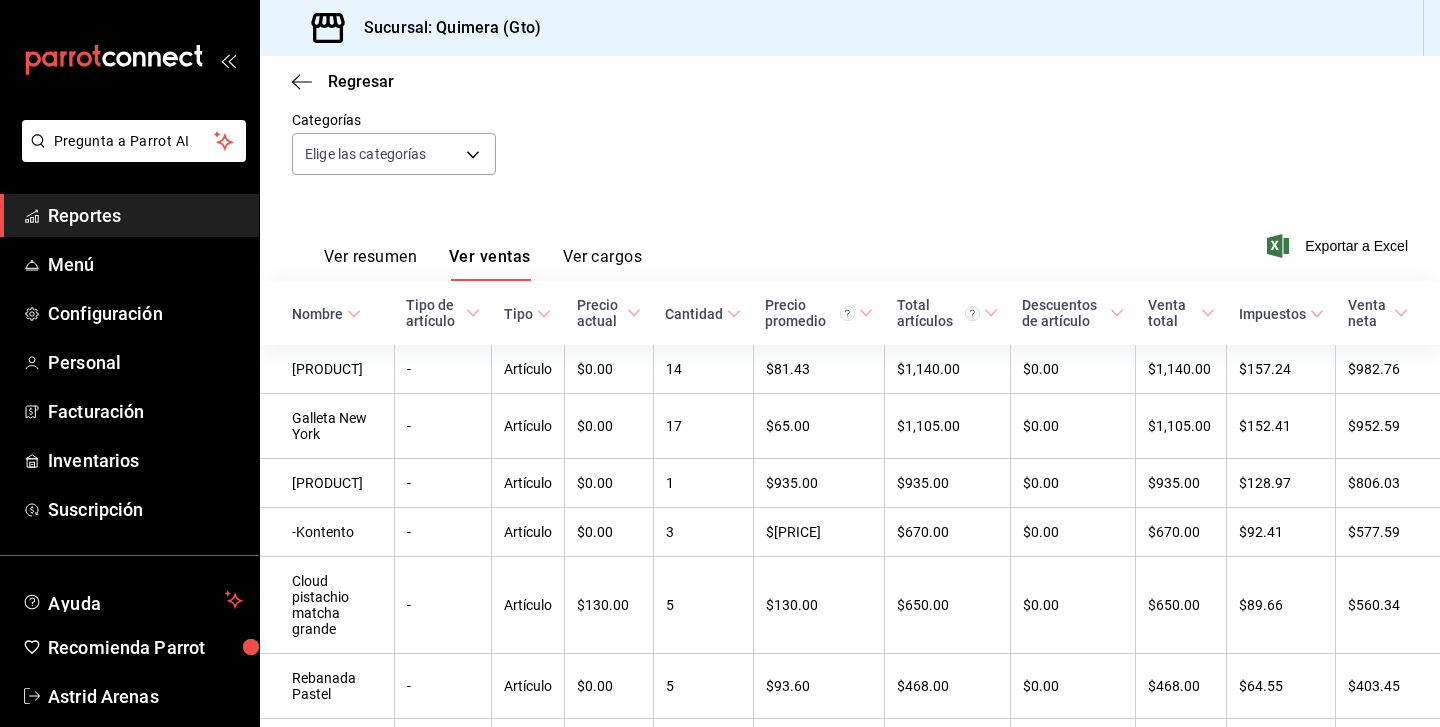 scroll, scrollTop: 0, scrollLeft: 0, axis: both 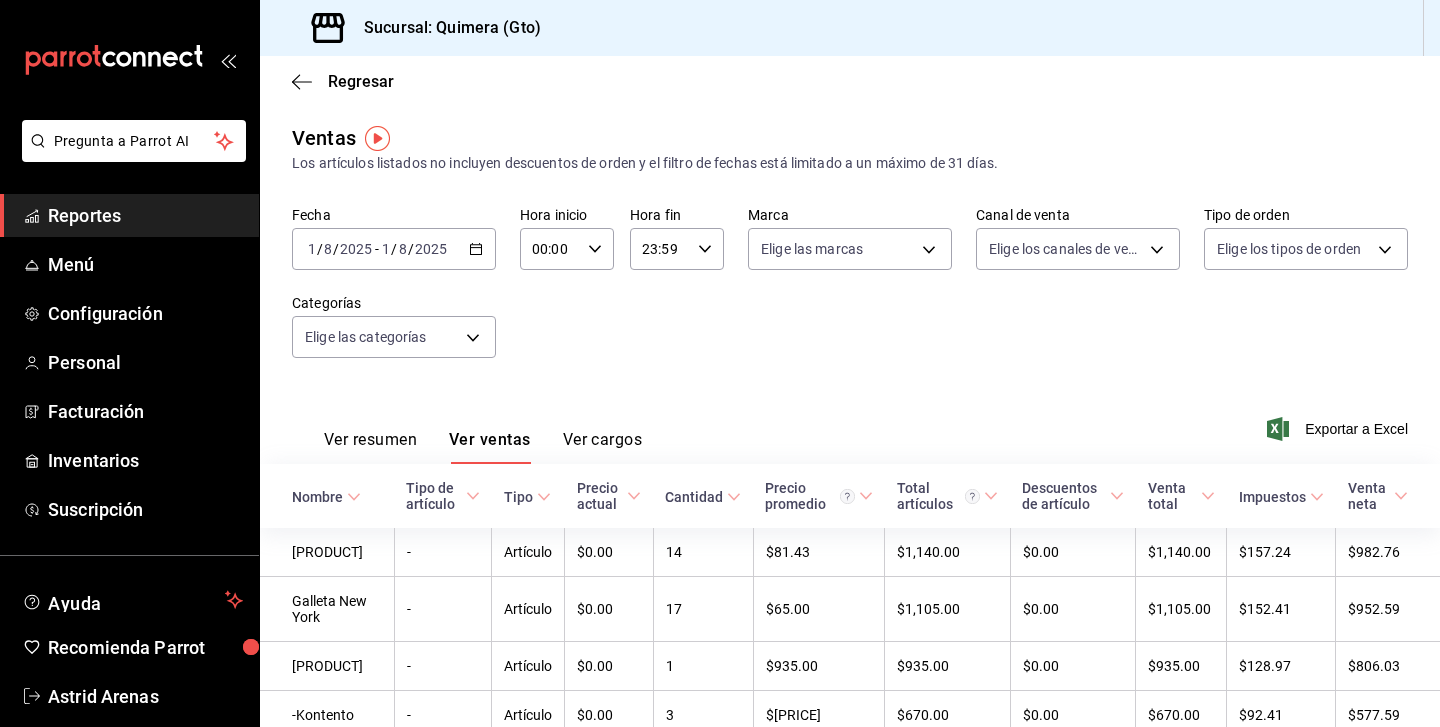click on "Ver resumen Ver ventas Ver cargos" at bounding box center (467, 435) 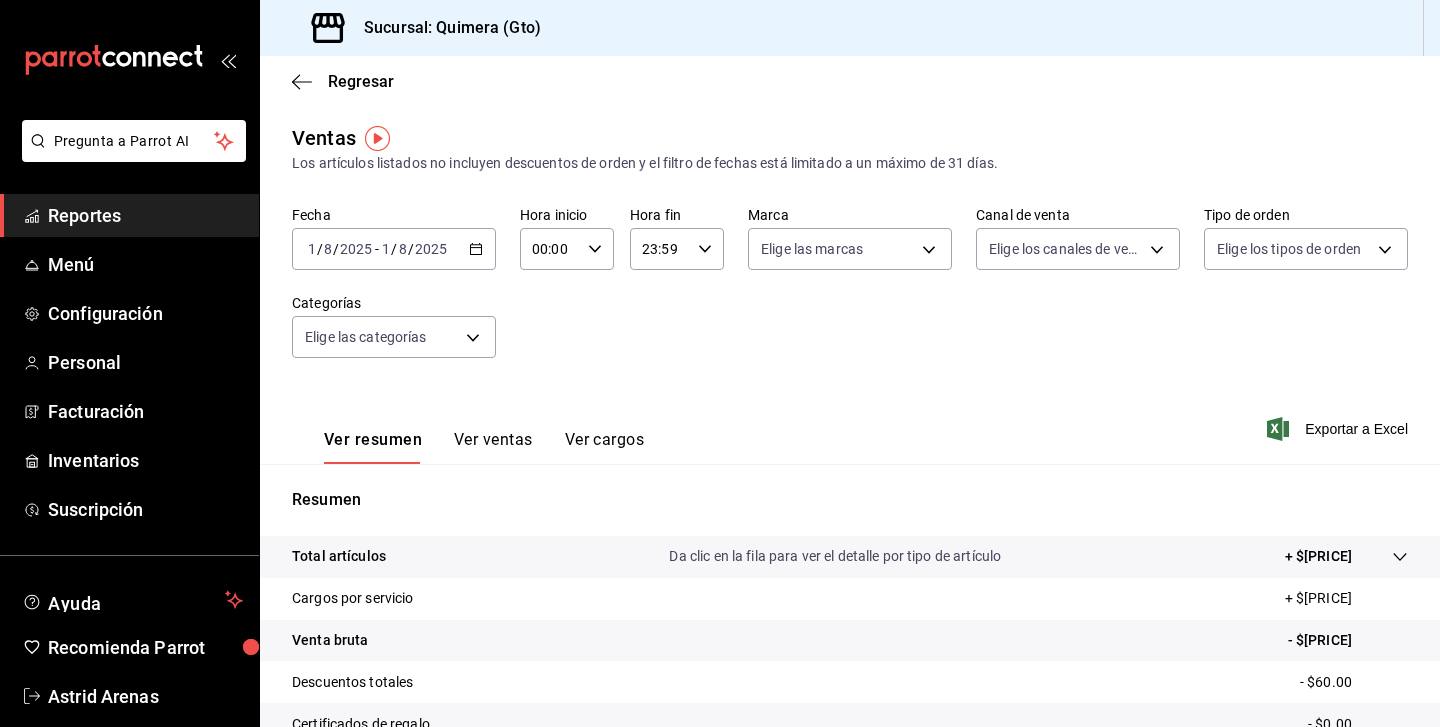 click 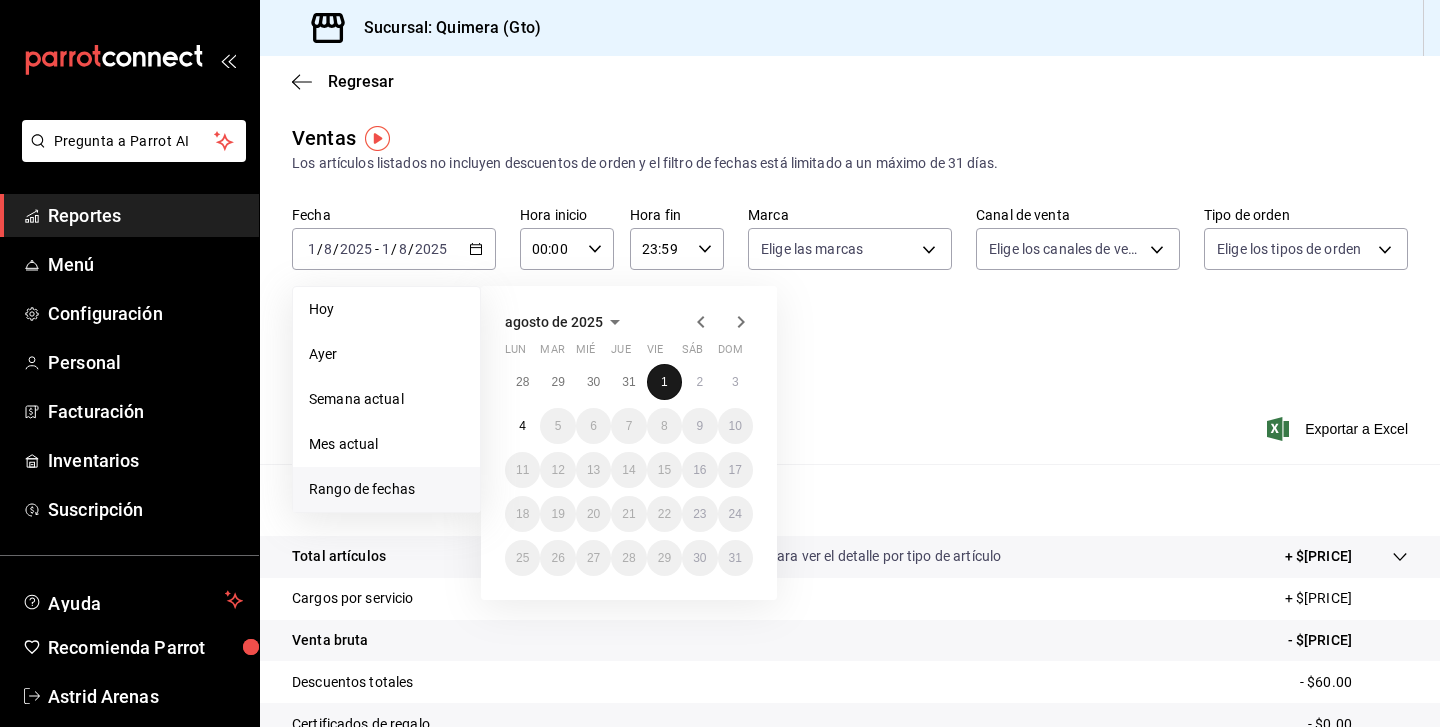 click on "1" at bounding box center [664, 382] 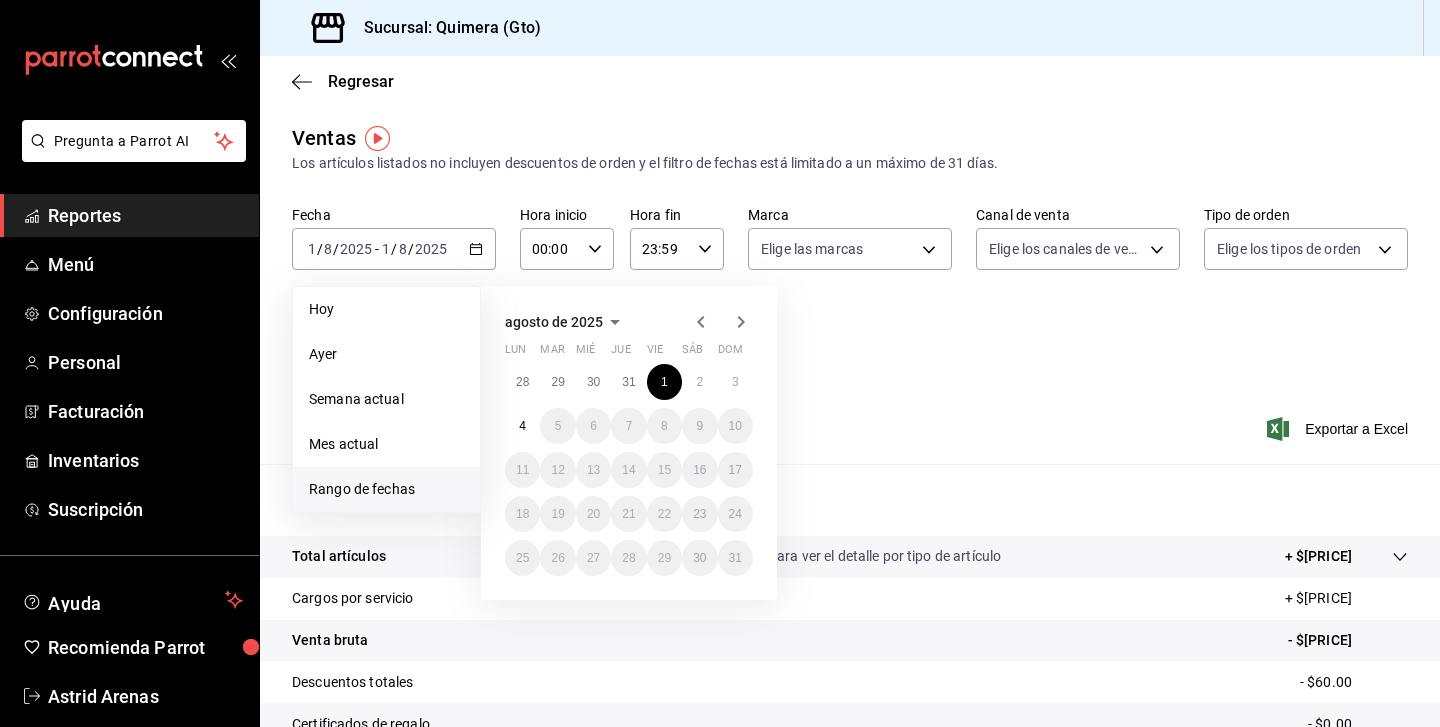 click on "28 29 30 31 1 2 3 4 5 6 7 8 9 10 11 12 13 14 15 16 17 18 19 20 21 22 23 24 25 26 27 28 29 30 31" at bounding box center (629, 470) 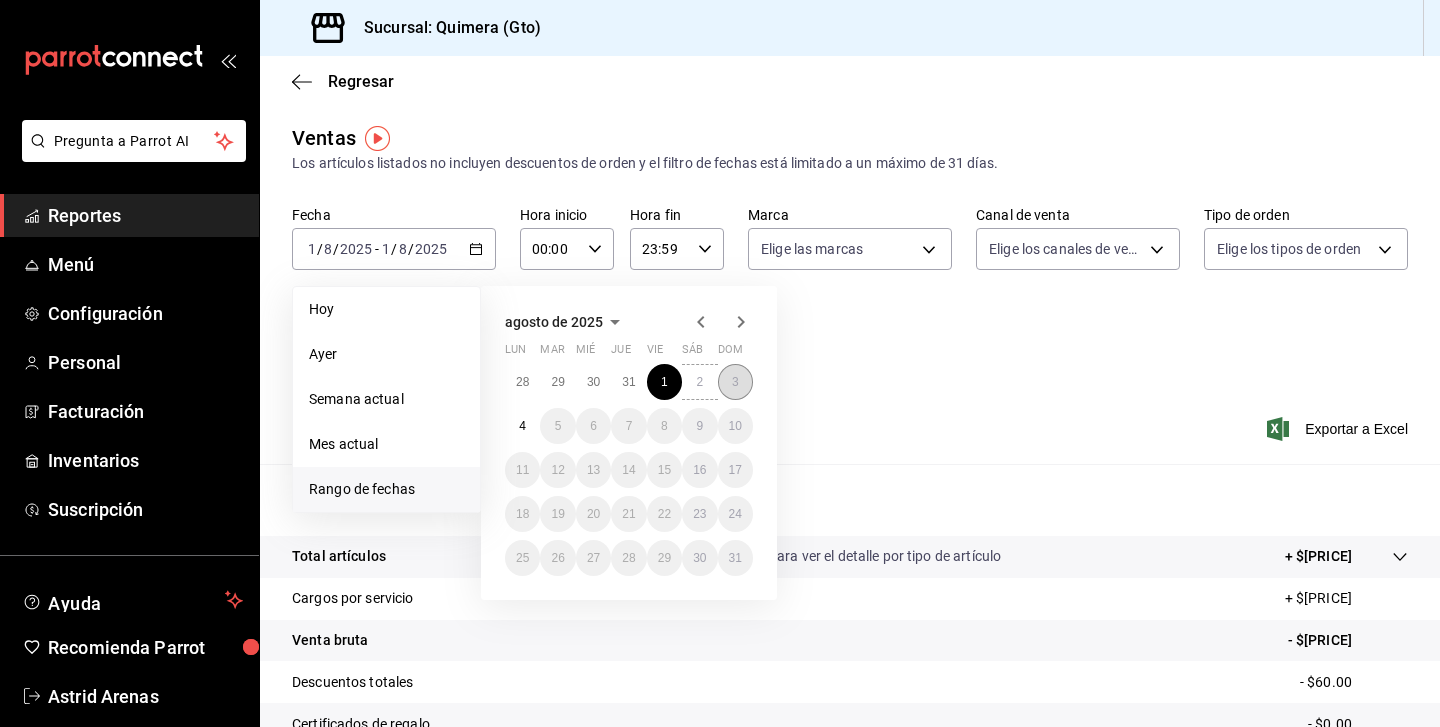 click on "3" at bounding box center [735, 382] 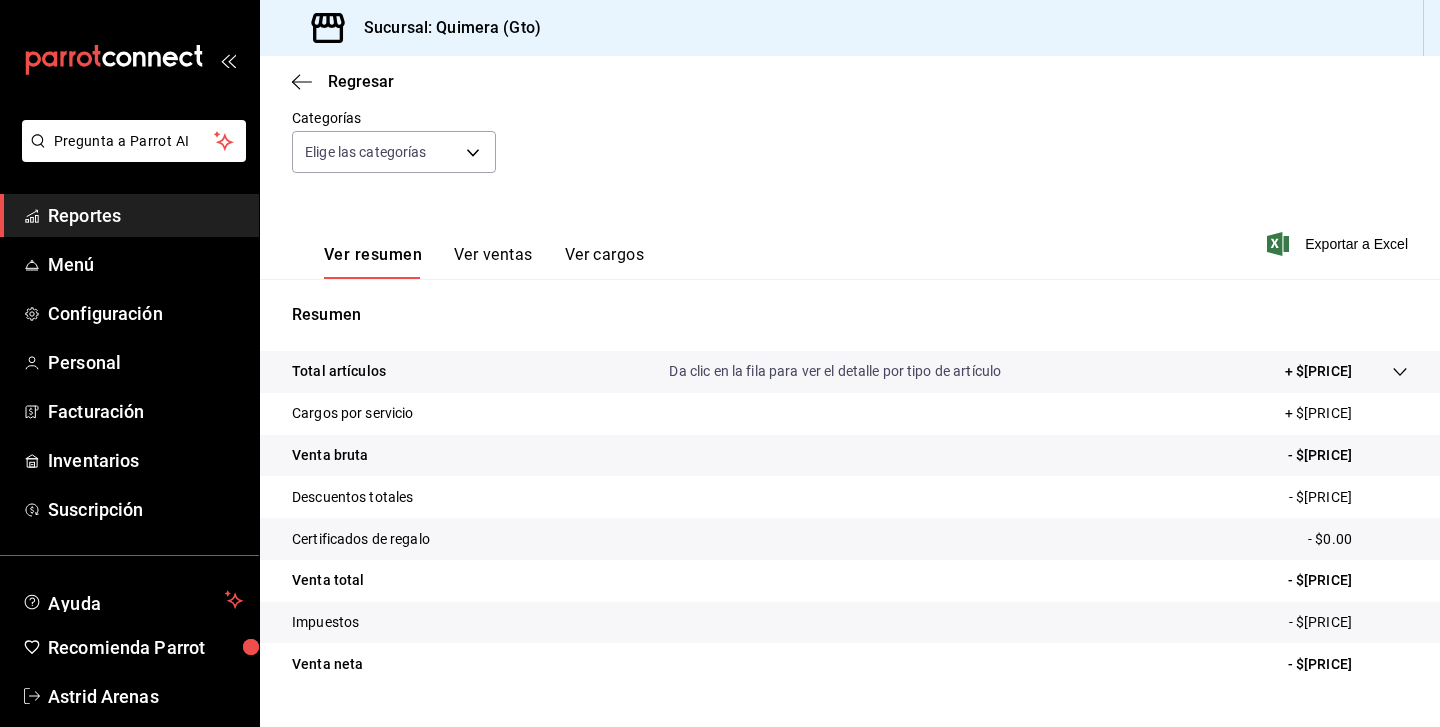 scroll, scrollTop: 220, scrollLeft: 0, axis: vertical 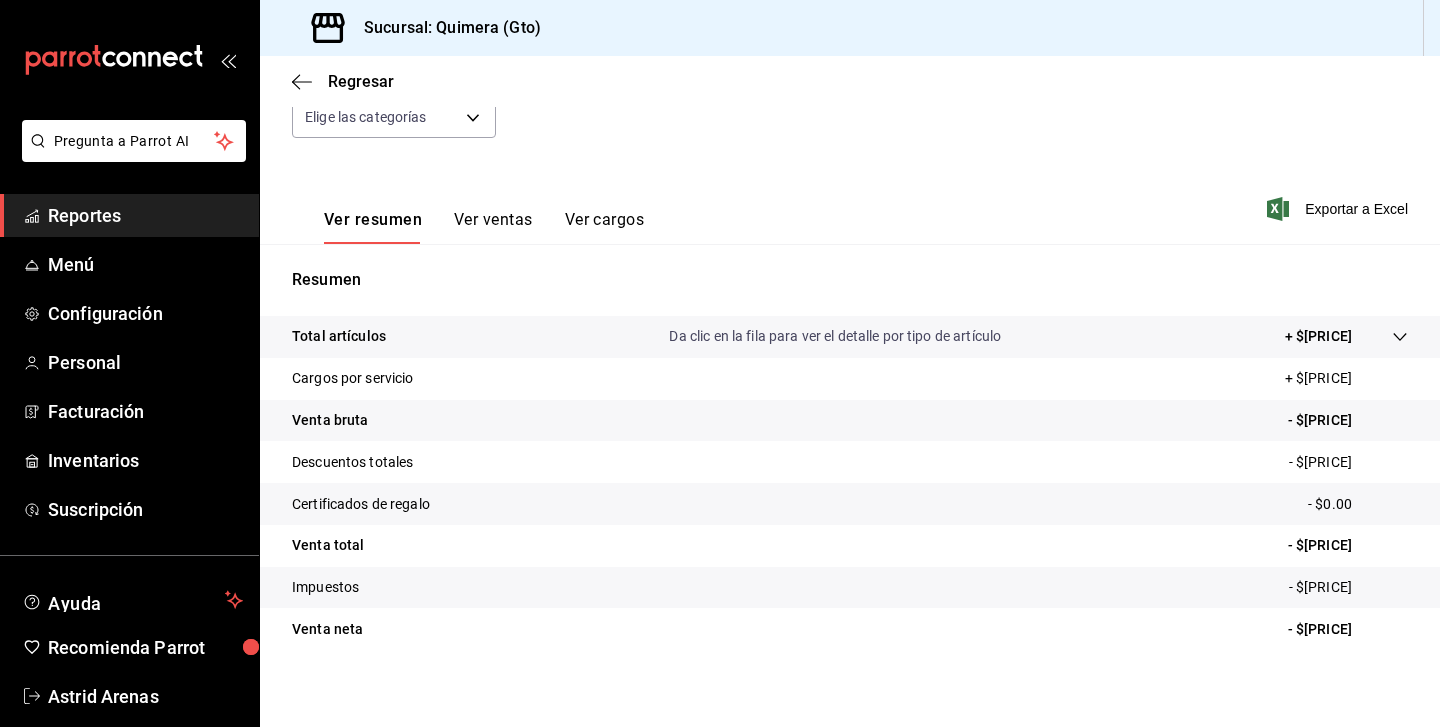 click 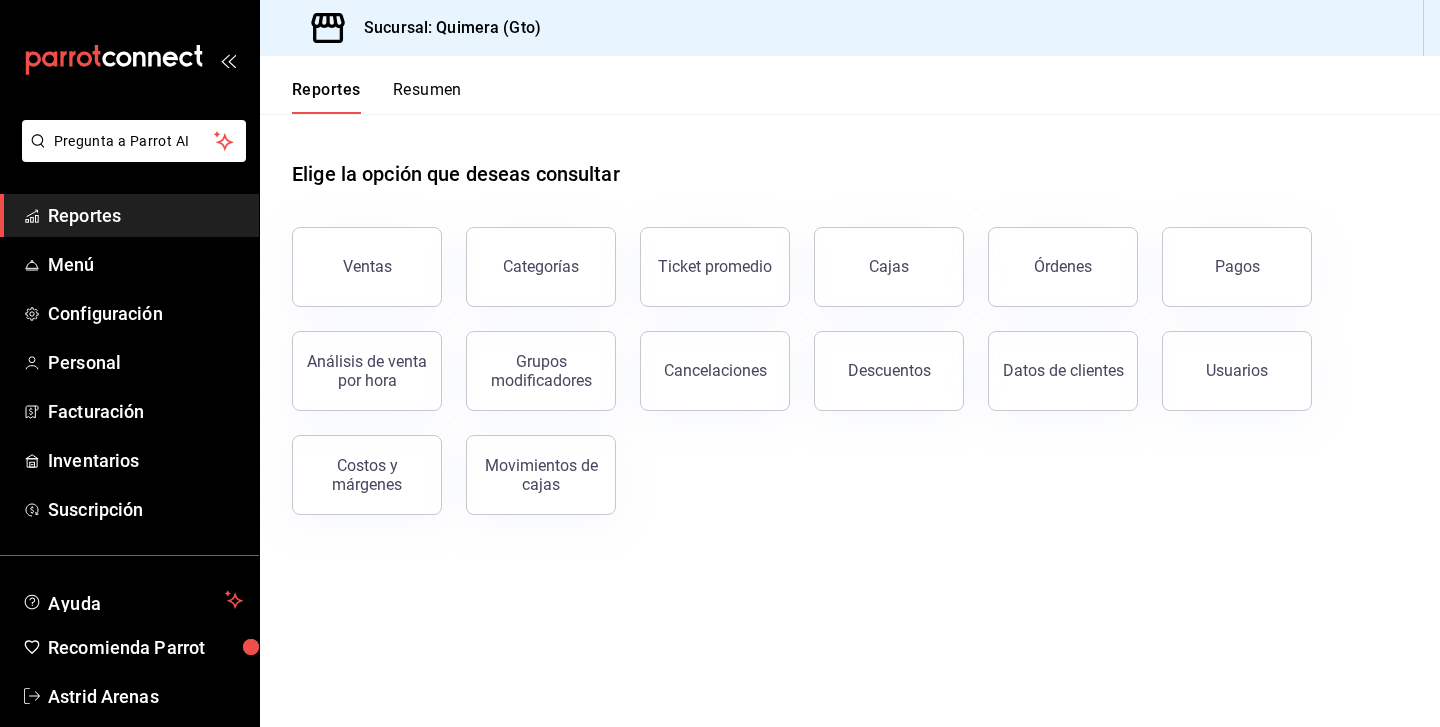 click on "Ventas" at bounding box center [355, 255] 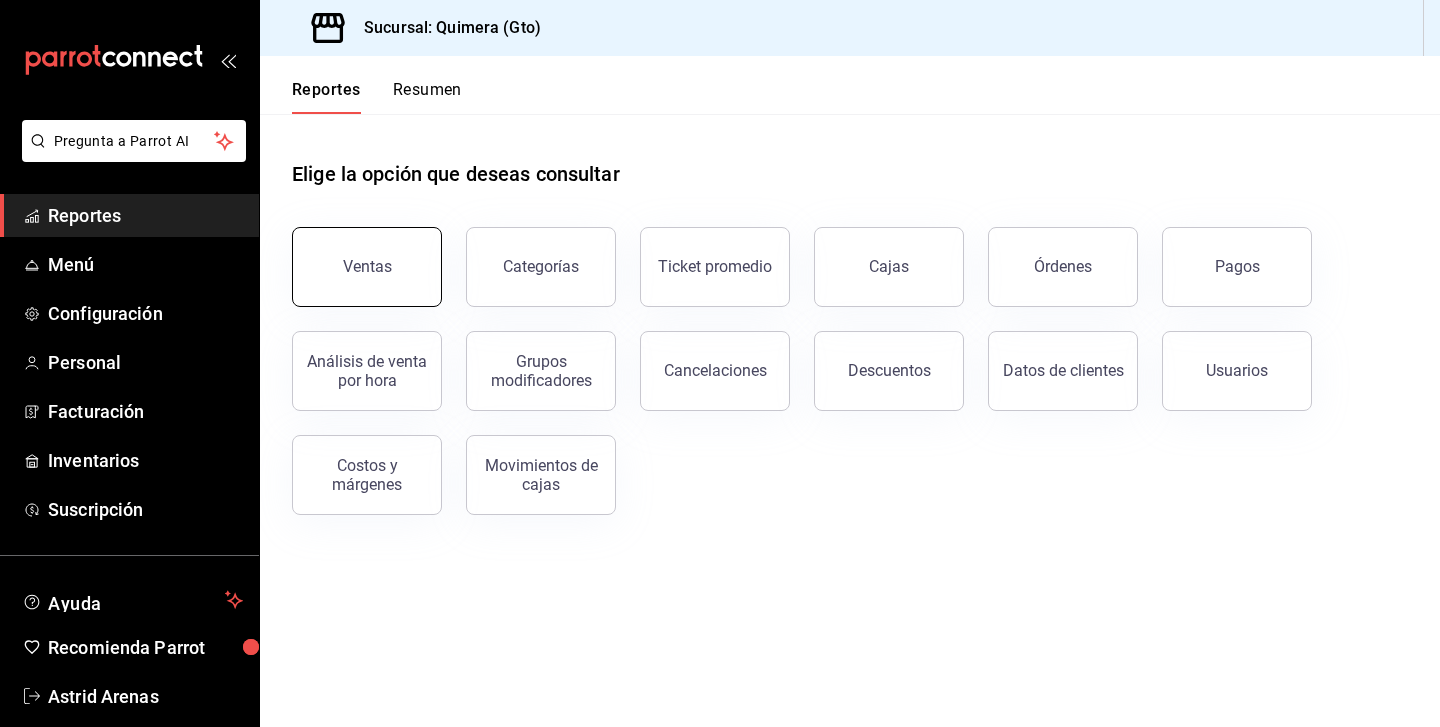 click on "Ventas" at bounding box center [367, 267] 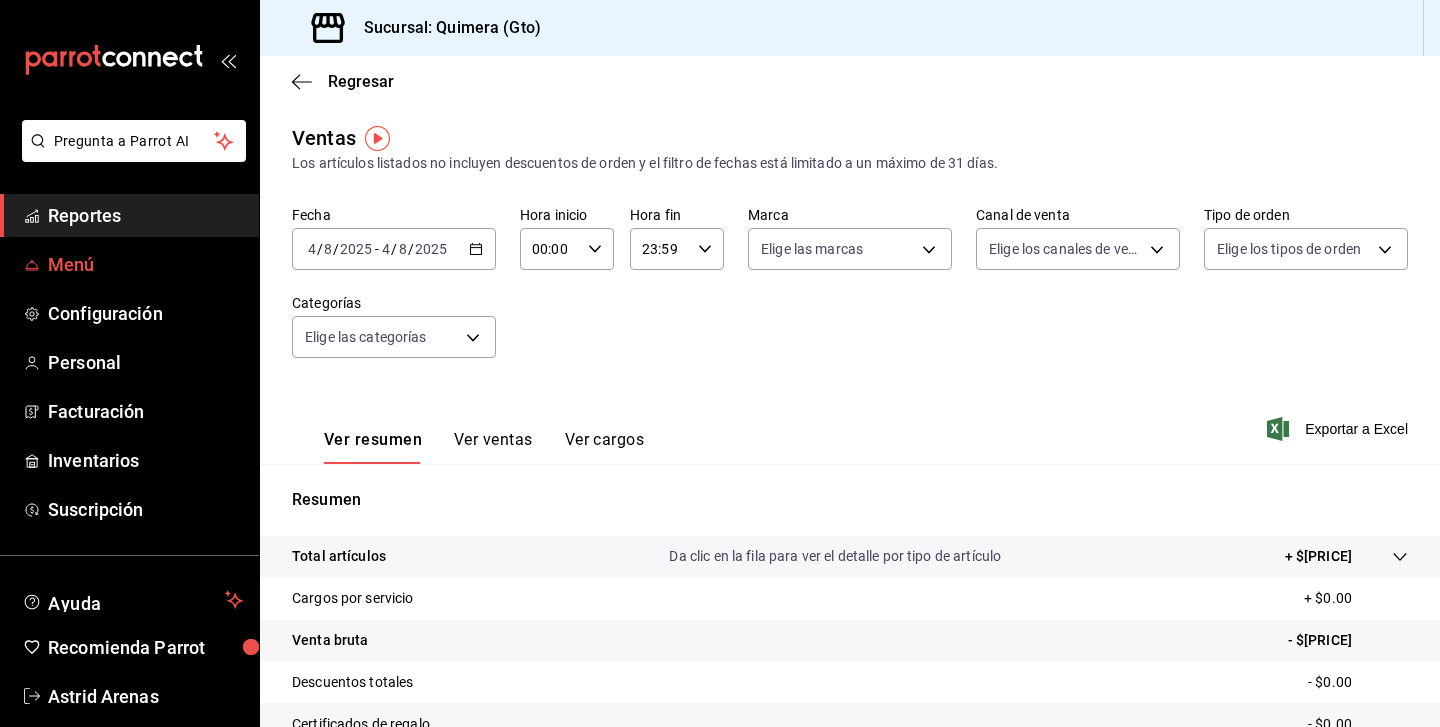 click on "Menú" at bounding box center [145, 264] 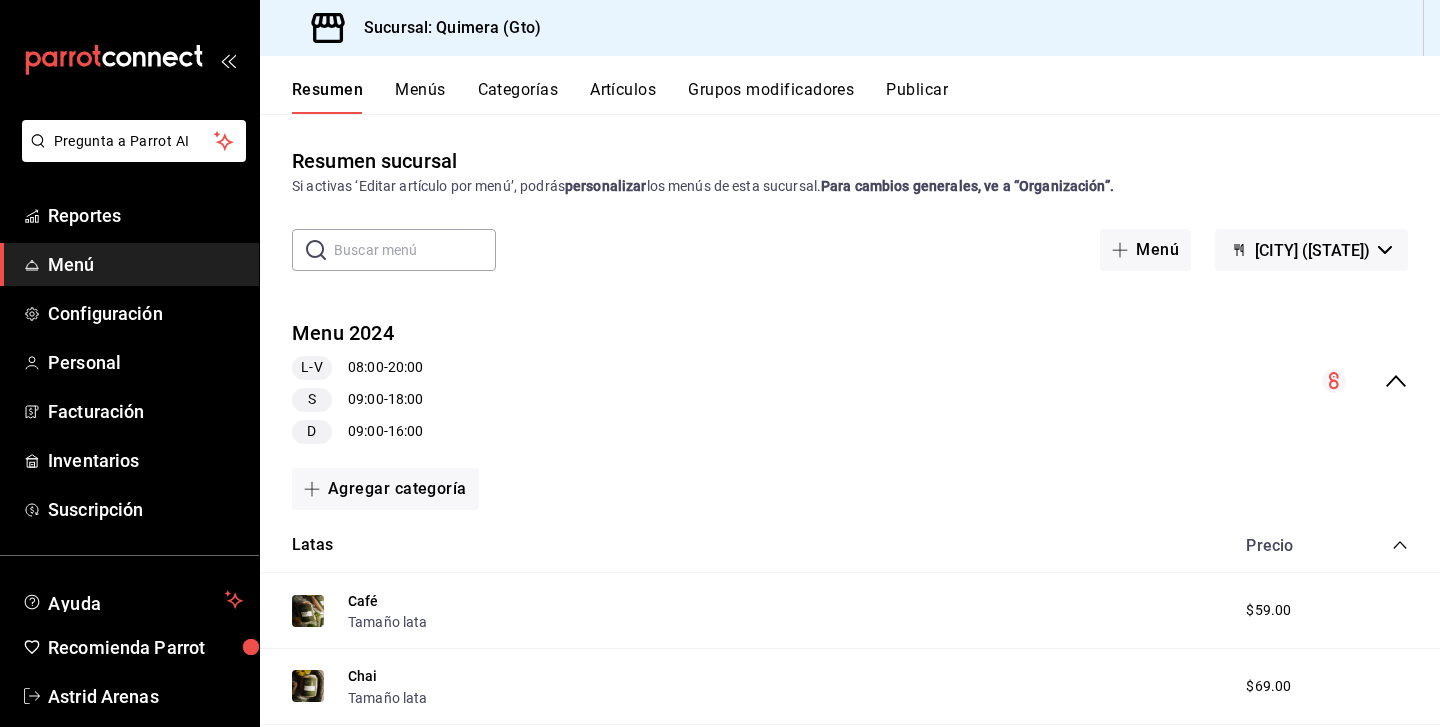 click at bounding box center (415, 250) 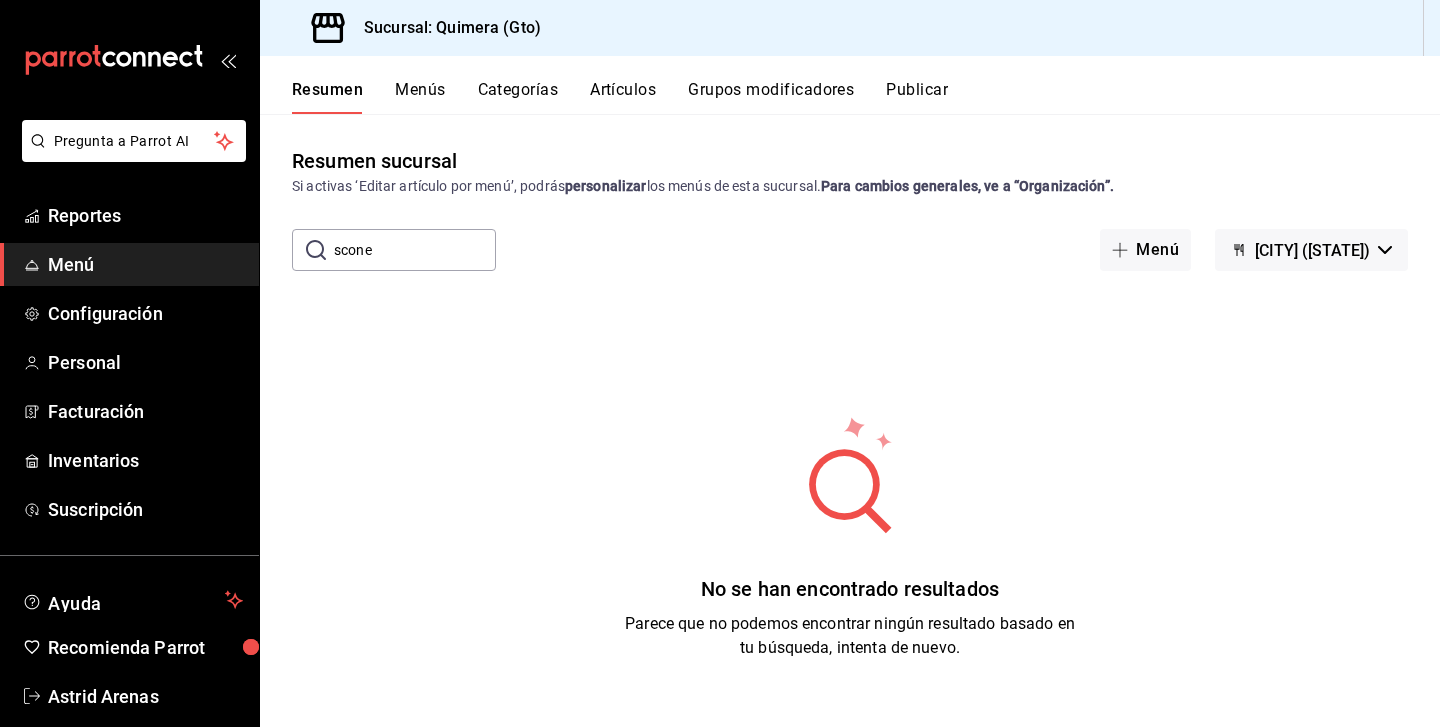 type on "scone" 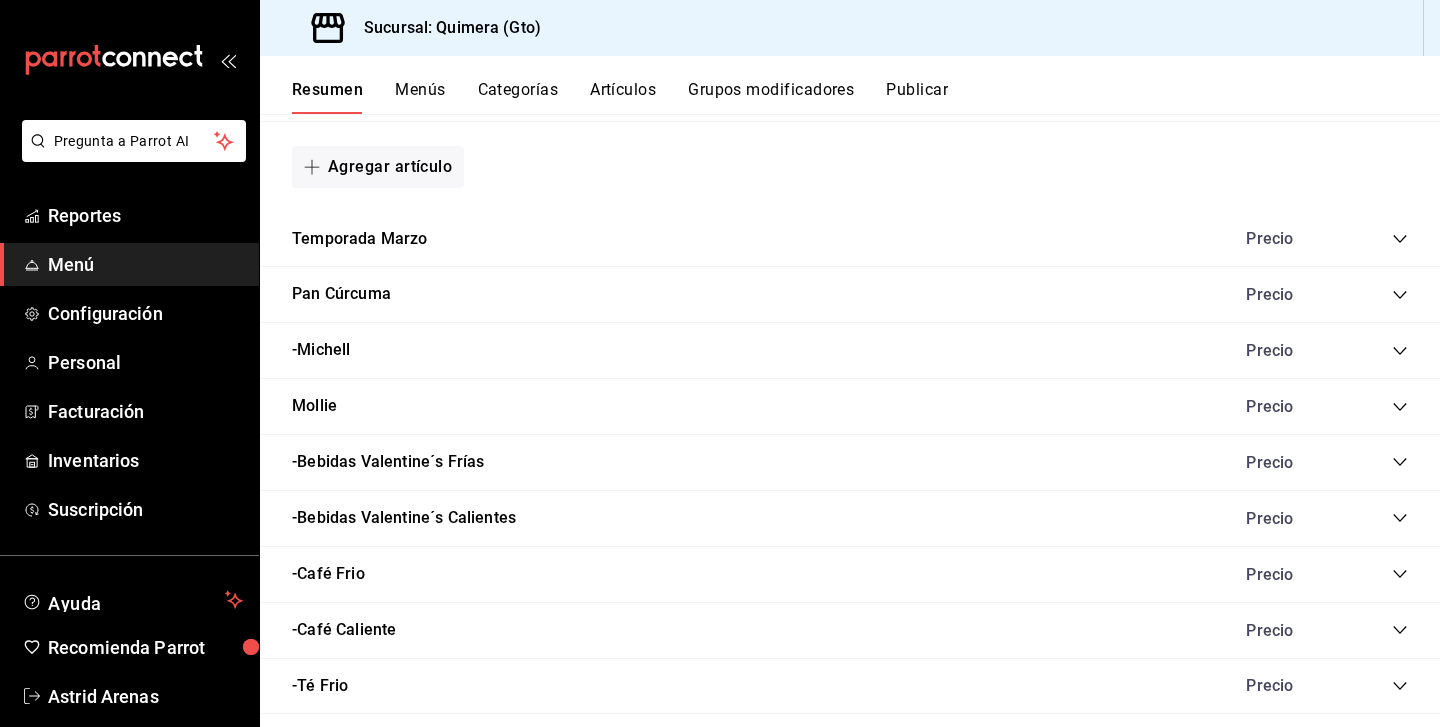 scroll, scrollTop: 1226, scrollLeft: 0, axis: vertical 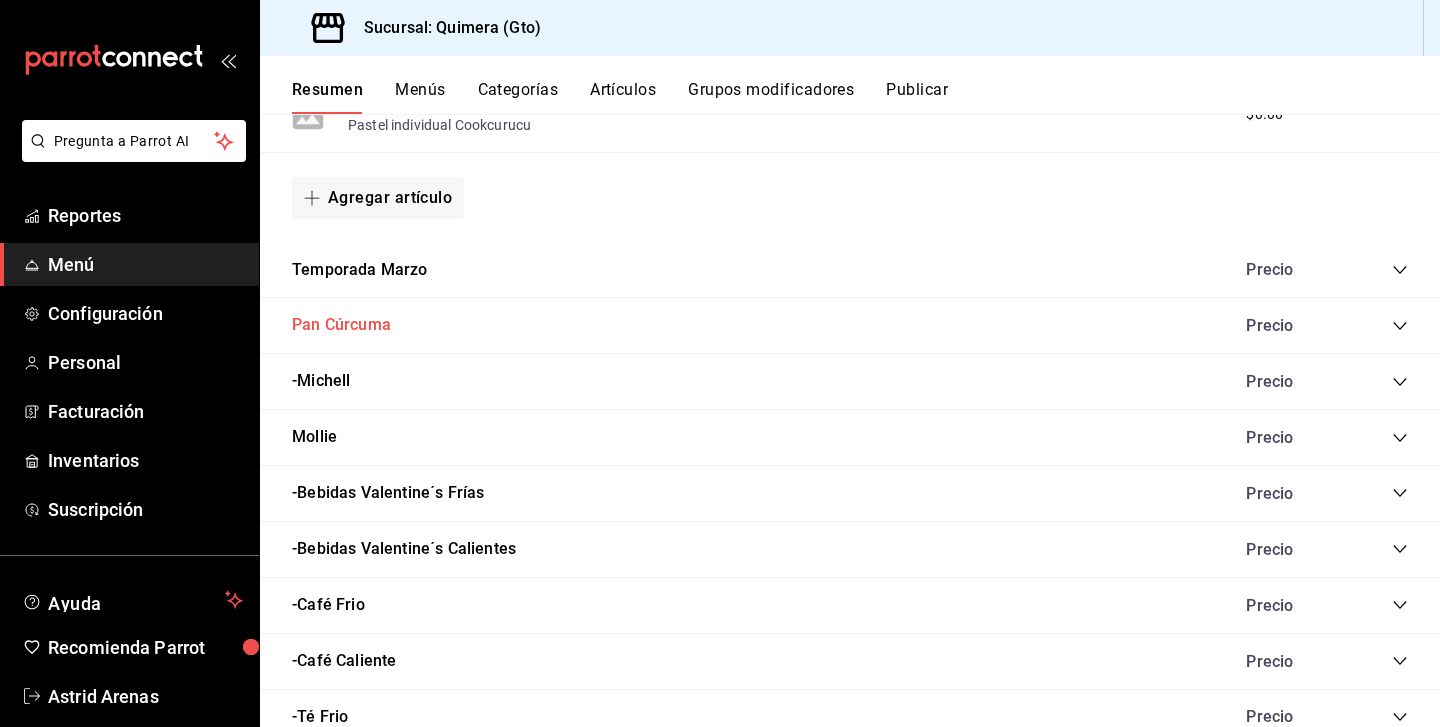 type 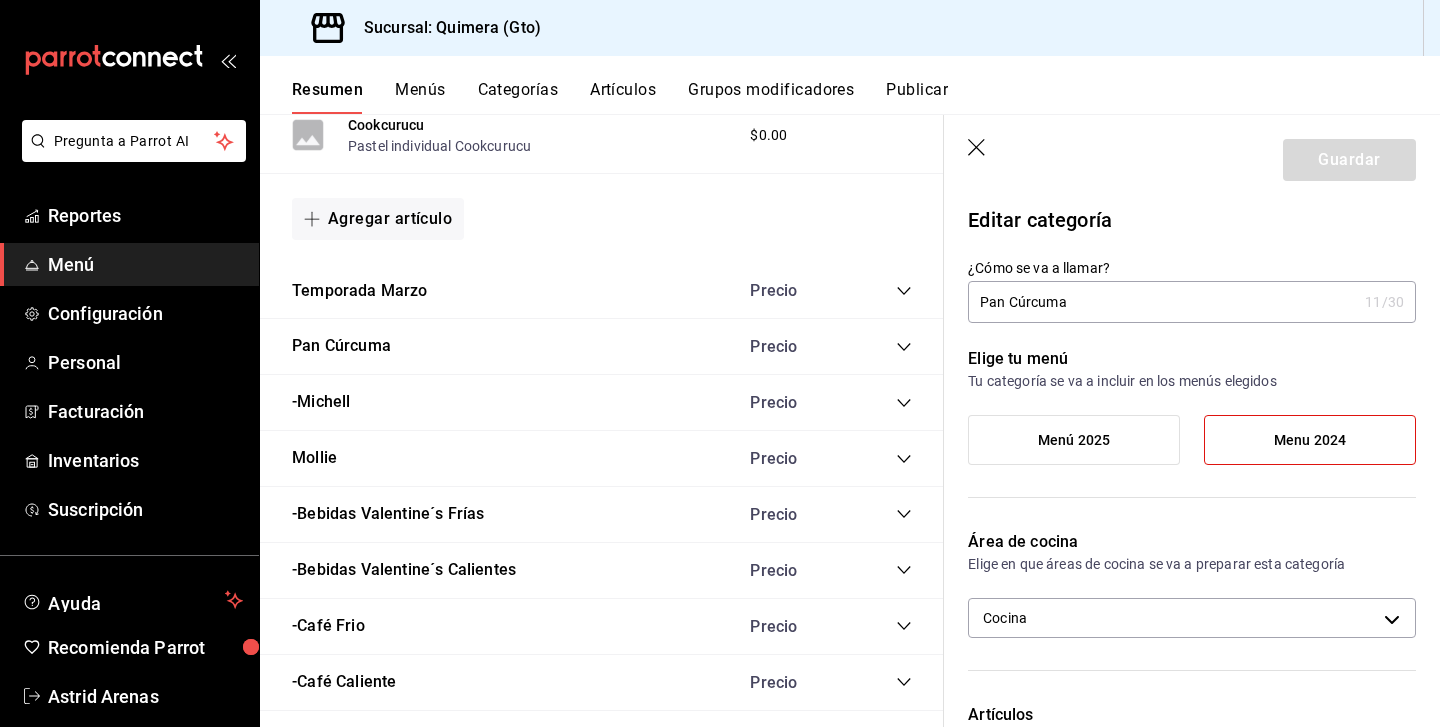 click 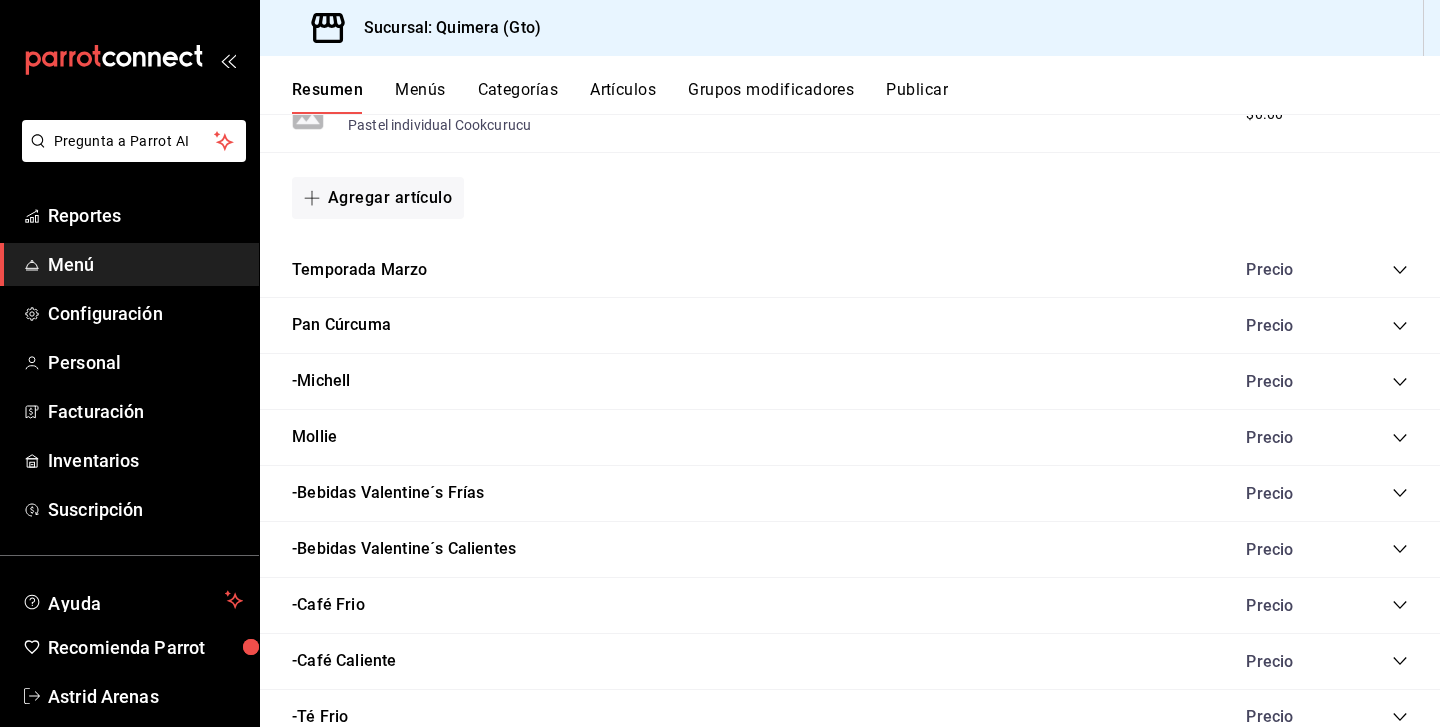 click on "Resumen Menús Categorías Artículos Grupos modificadores Publicar" at bounding box center [850, 85] 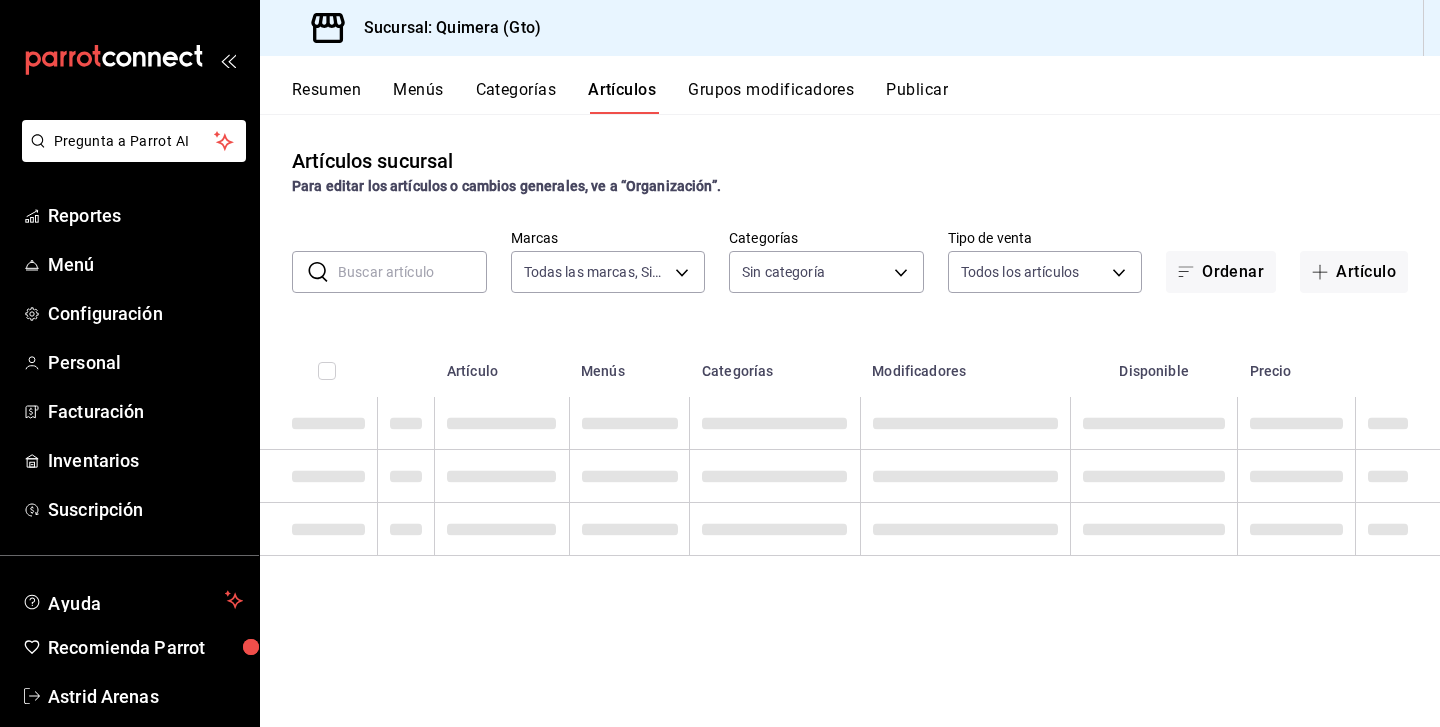 type on "07e17c47-eca6-430d-b0ad-2a8f43e0bd5e" 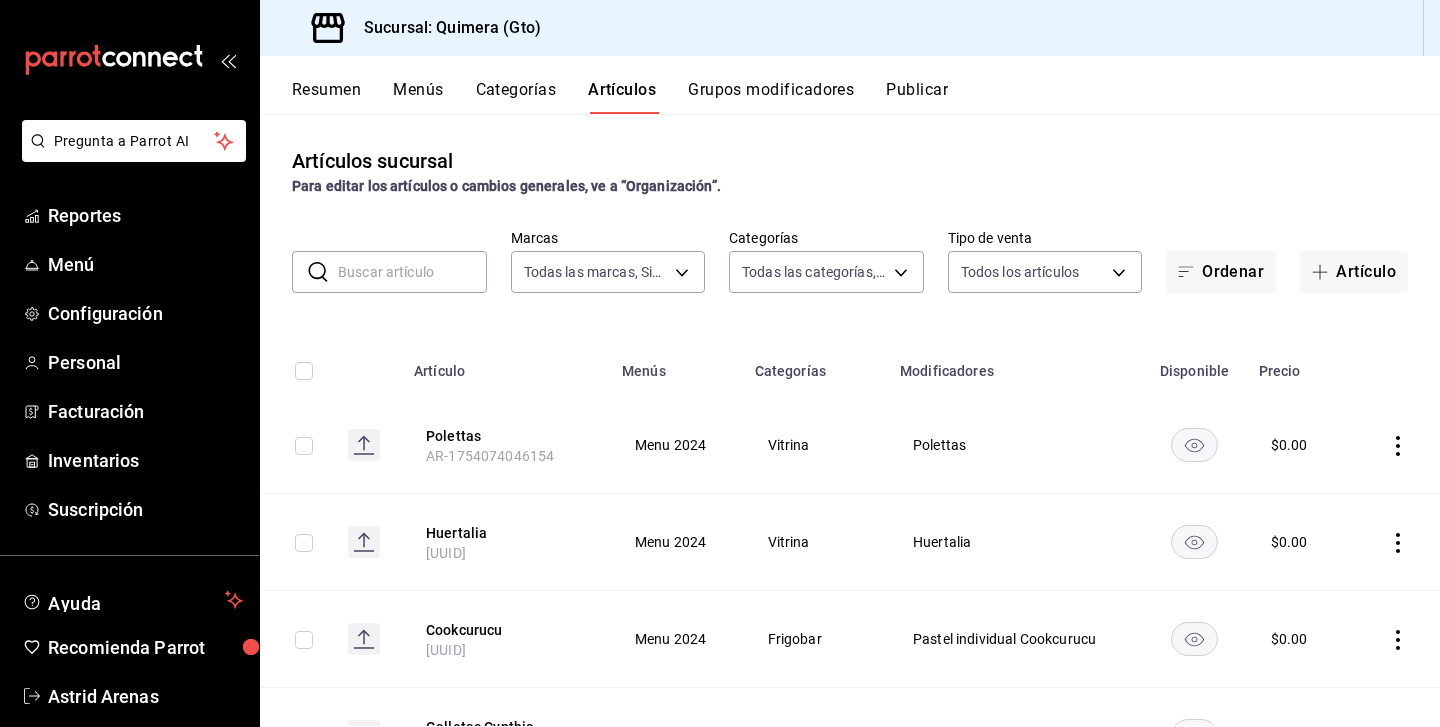 click at bounding box center [412, 272] 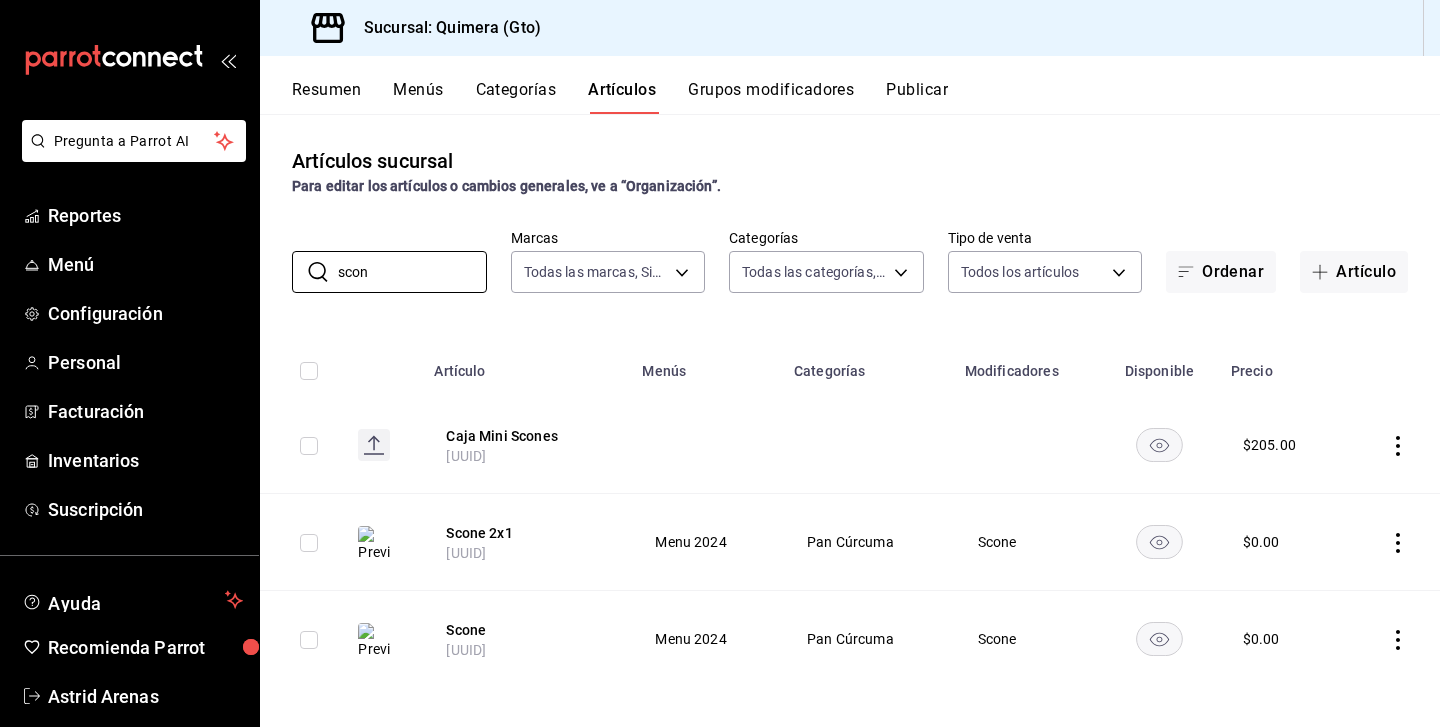scroll, scrollTop: 9, scrollLeft: 0, axis: vertical 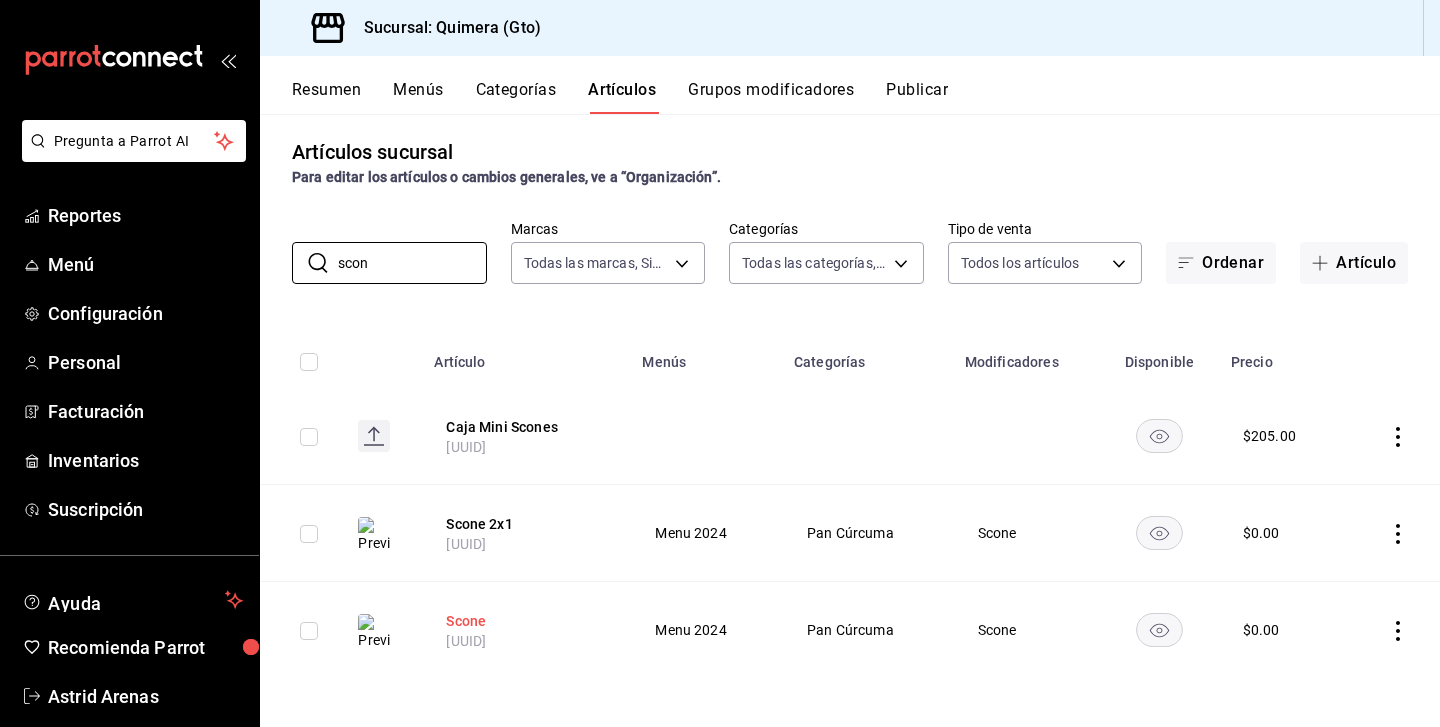 type on "scon" 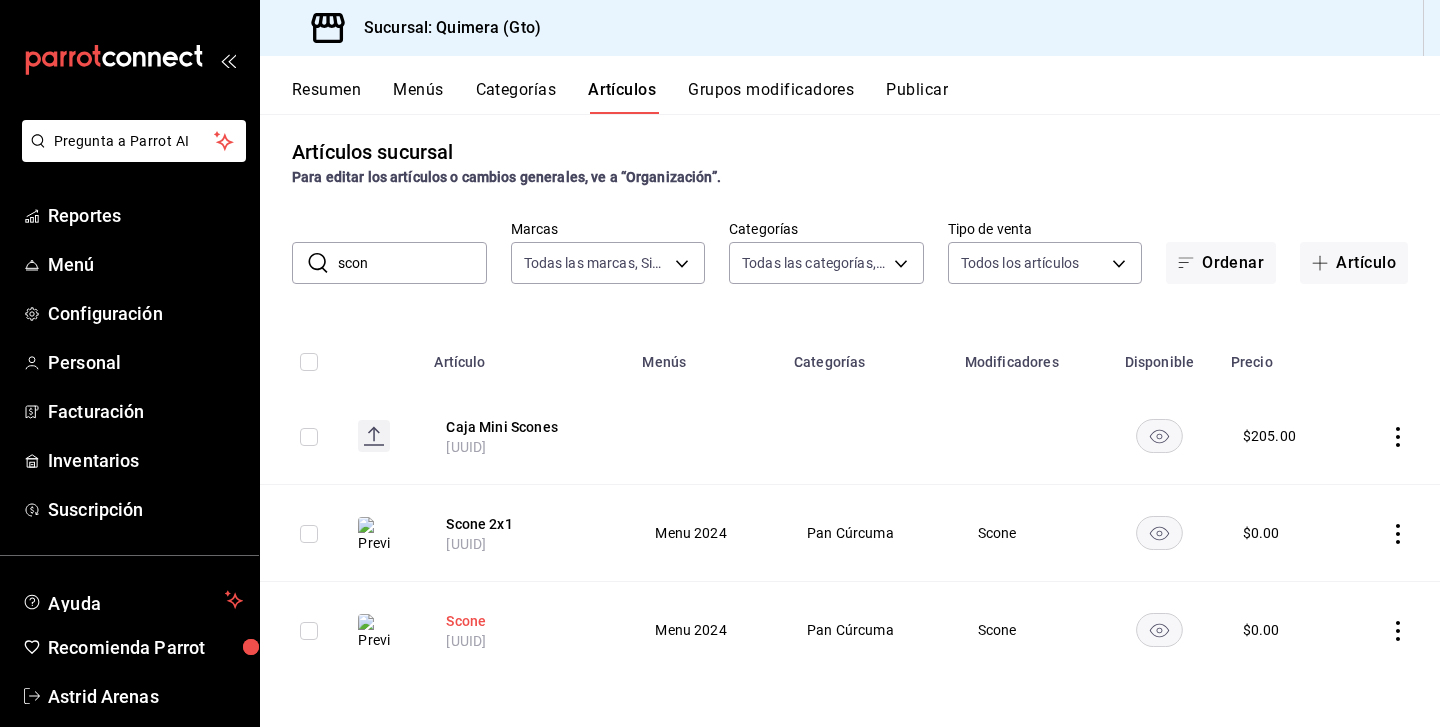 click on "Scone" at bounding box center [526, 621] 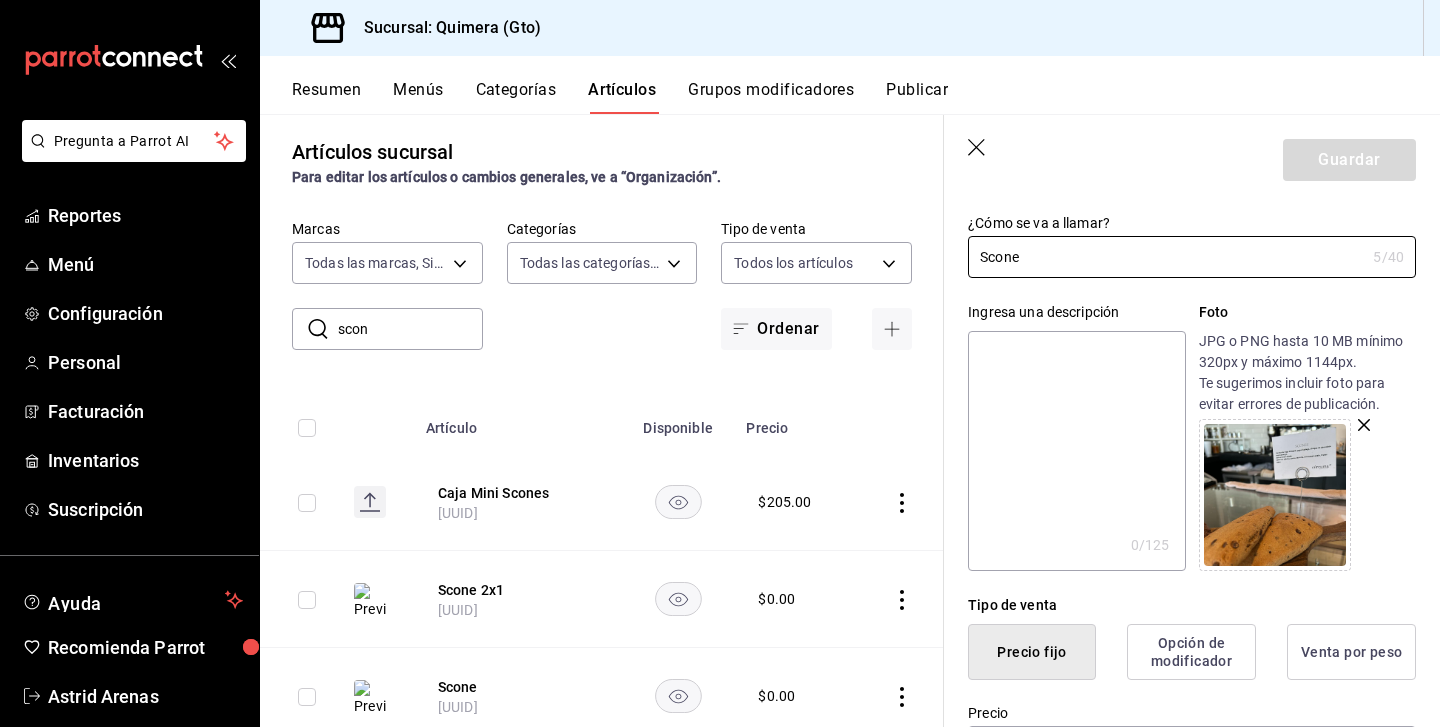 scroll, scrollTop: 0, scrollLeft: 0, axis: both 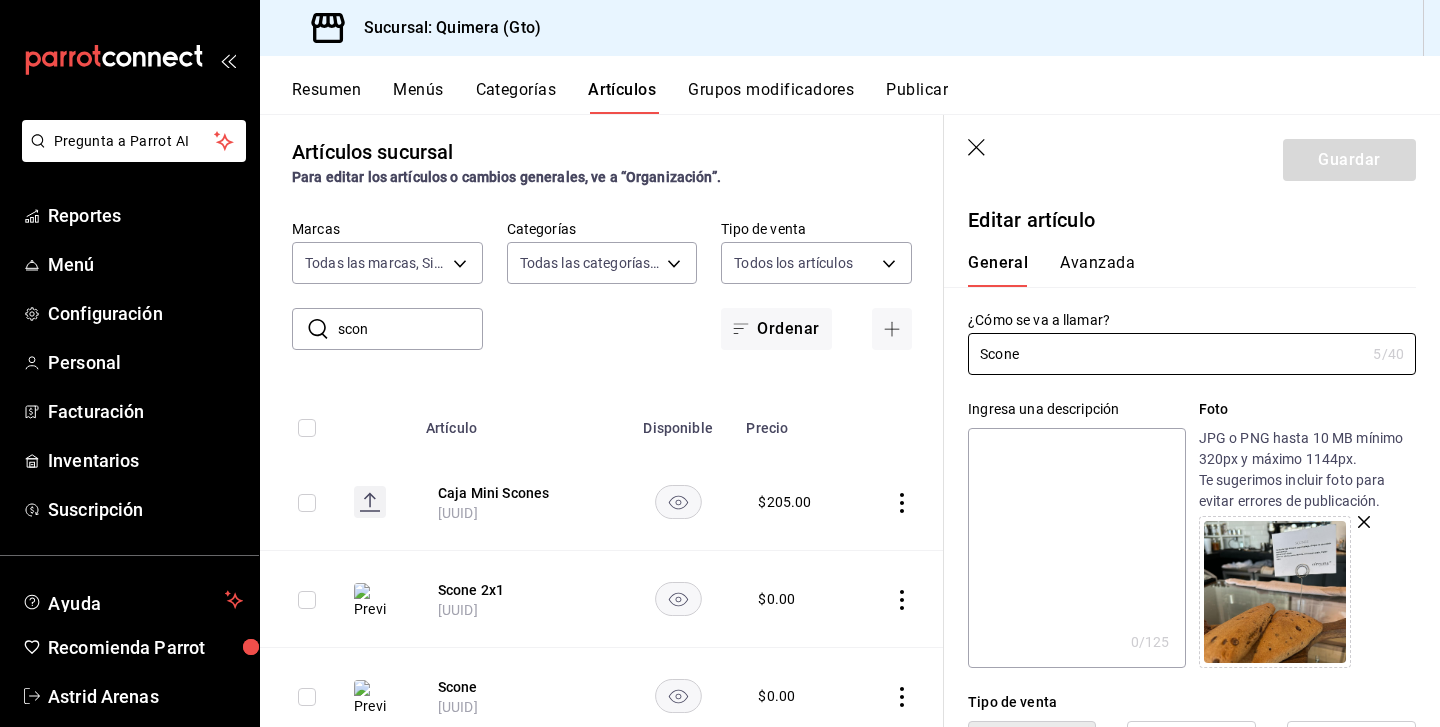 click 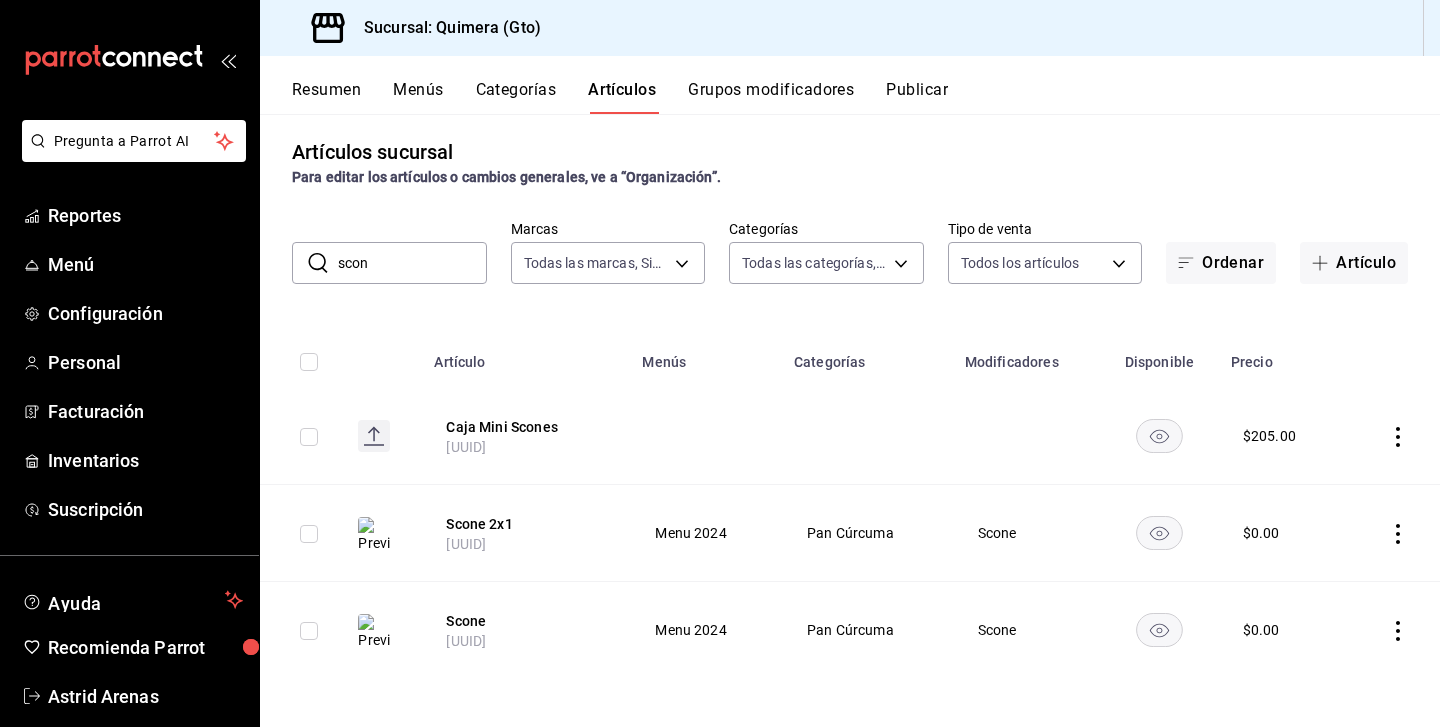 click at bounding box center (1159, 630) 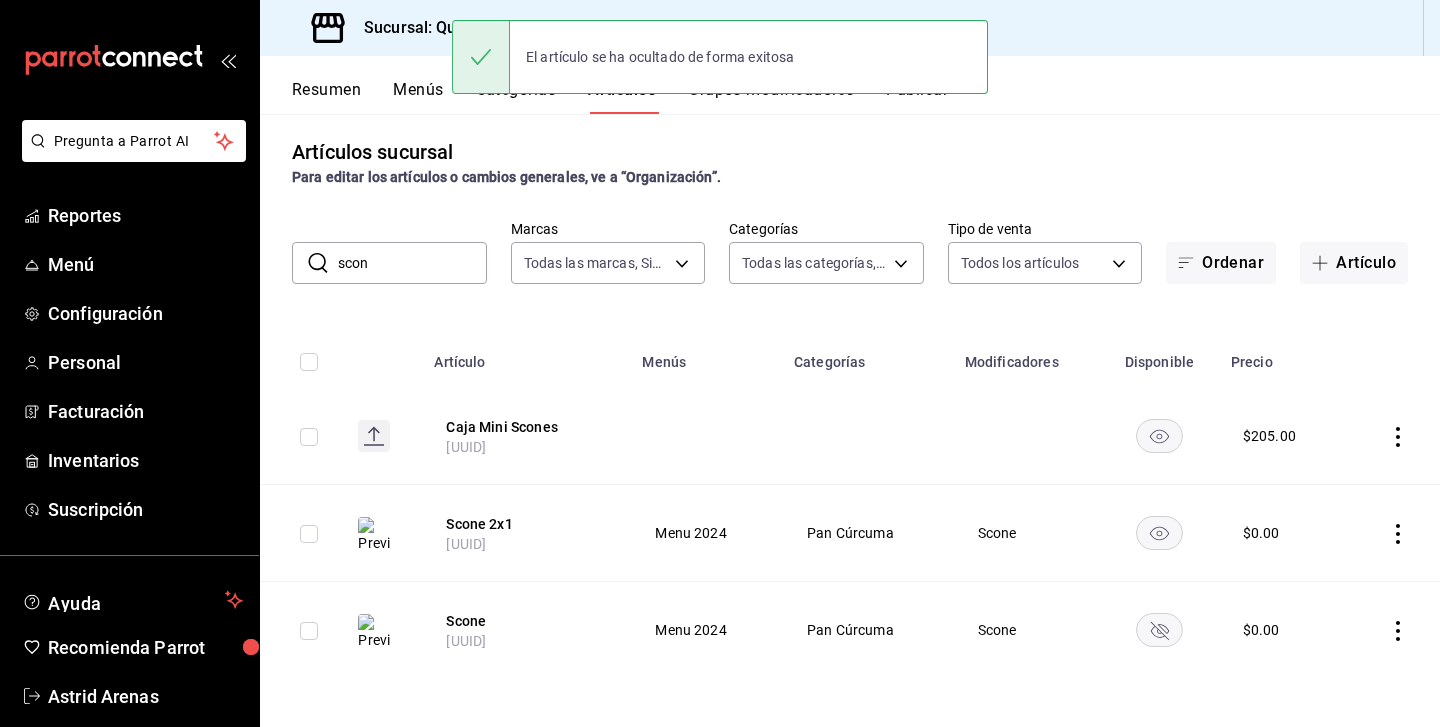 click 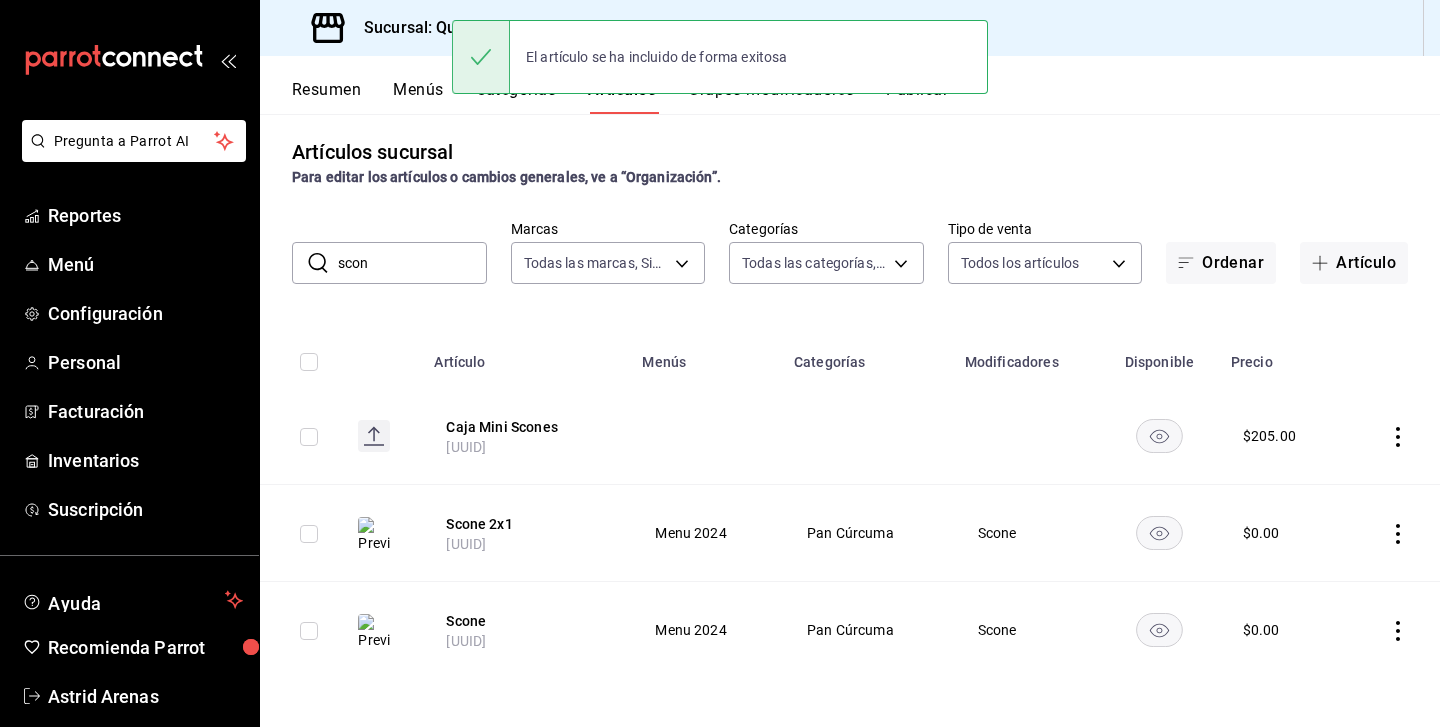 click 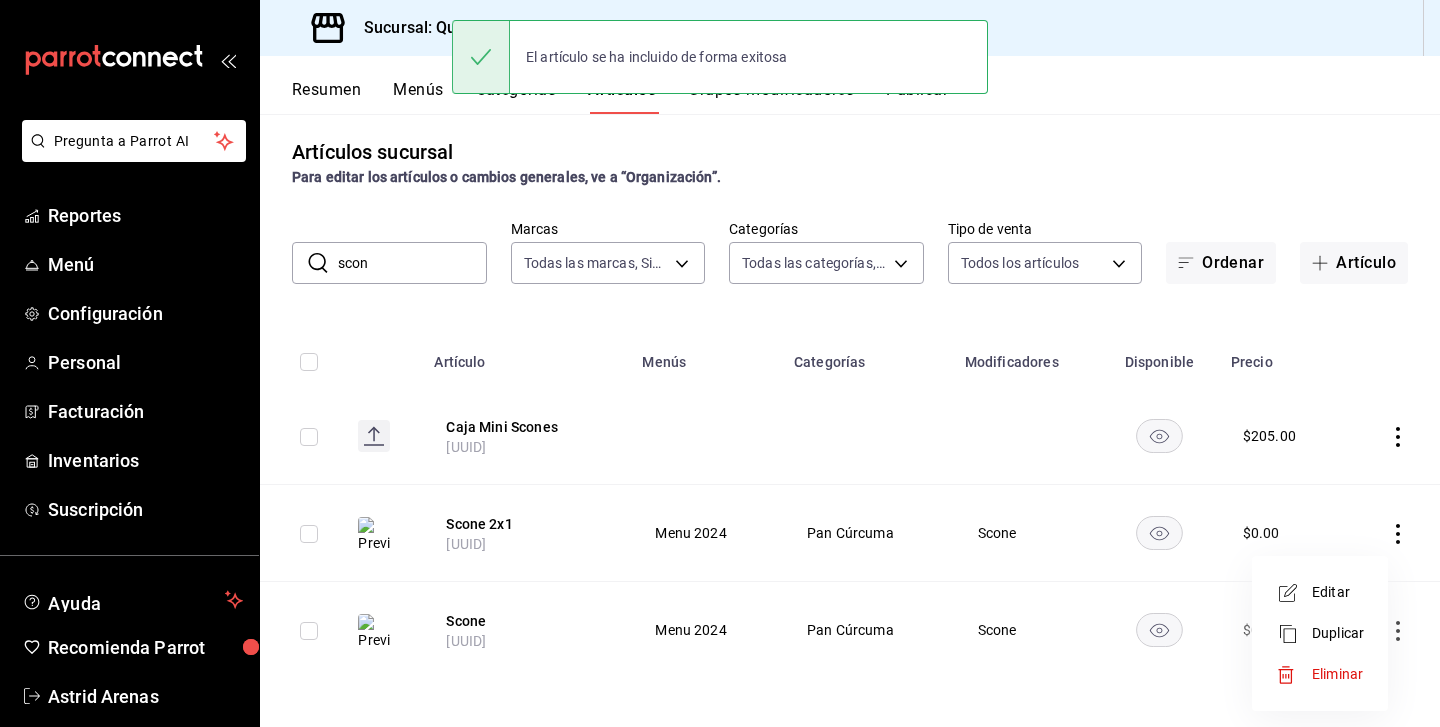 click at bounding box center (720, 363) 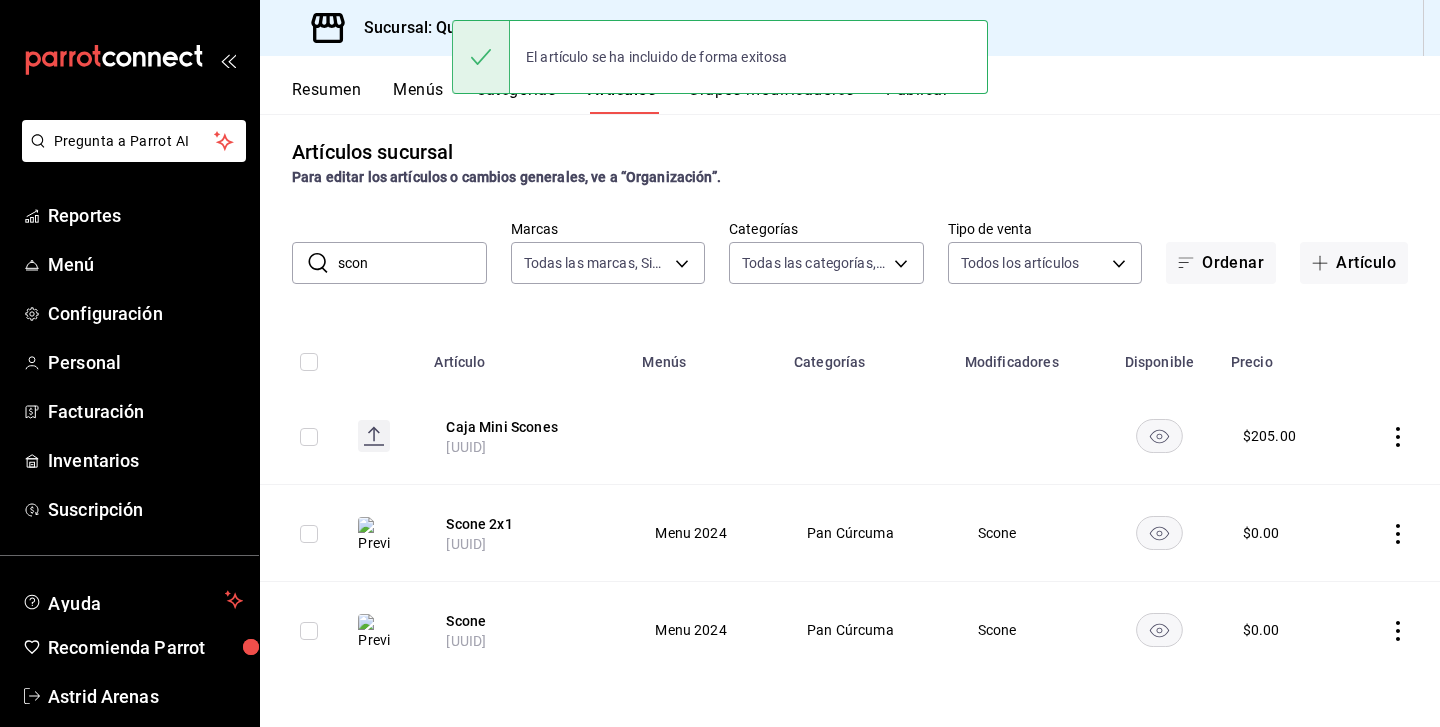 click on "Scone 2x1 [UUID]" at bounding box center [526, 533] 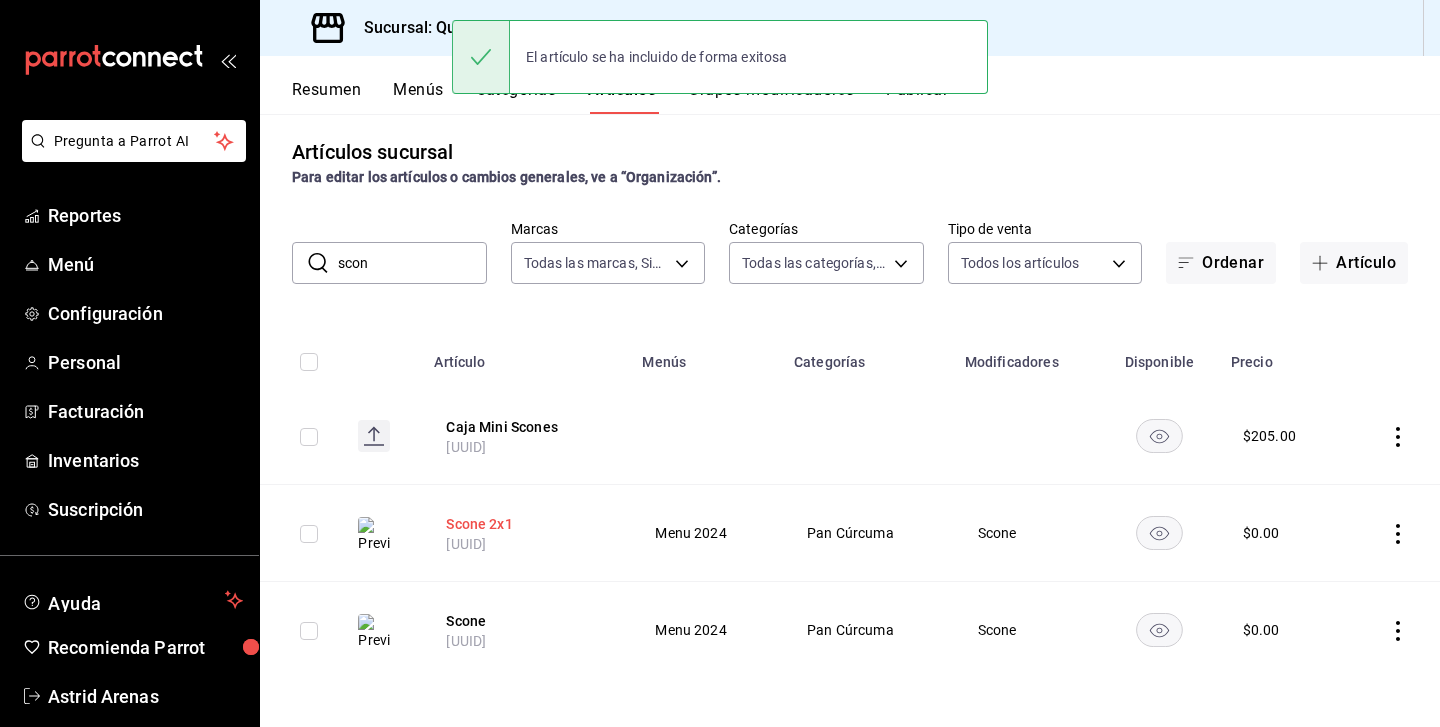 click on "Scone 2x1" at bounding box center (526, 524) 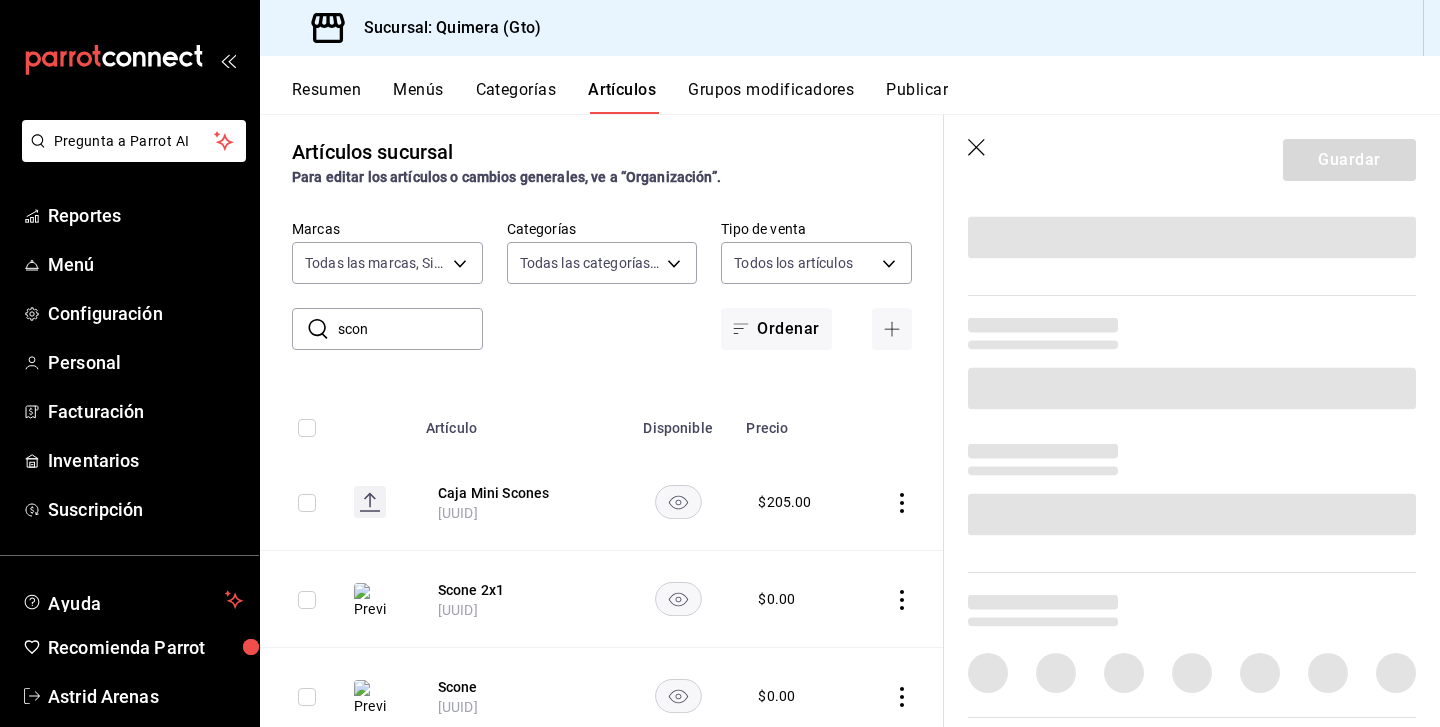 scroll, scrollTop: 710, scrollLeft: 0, axis: vertical 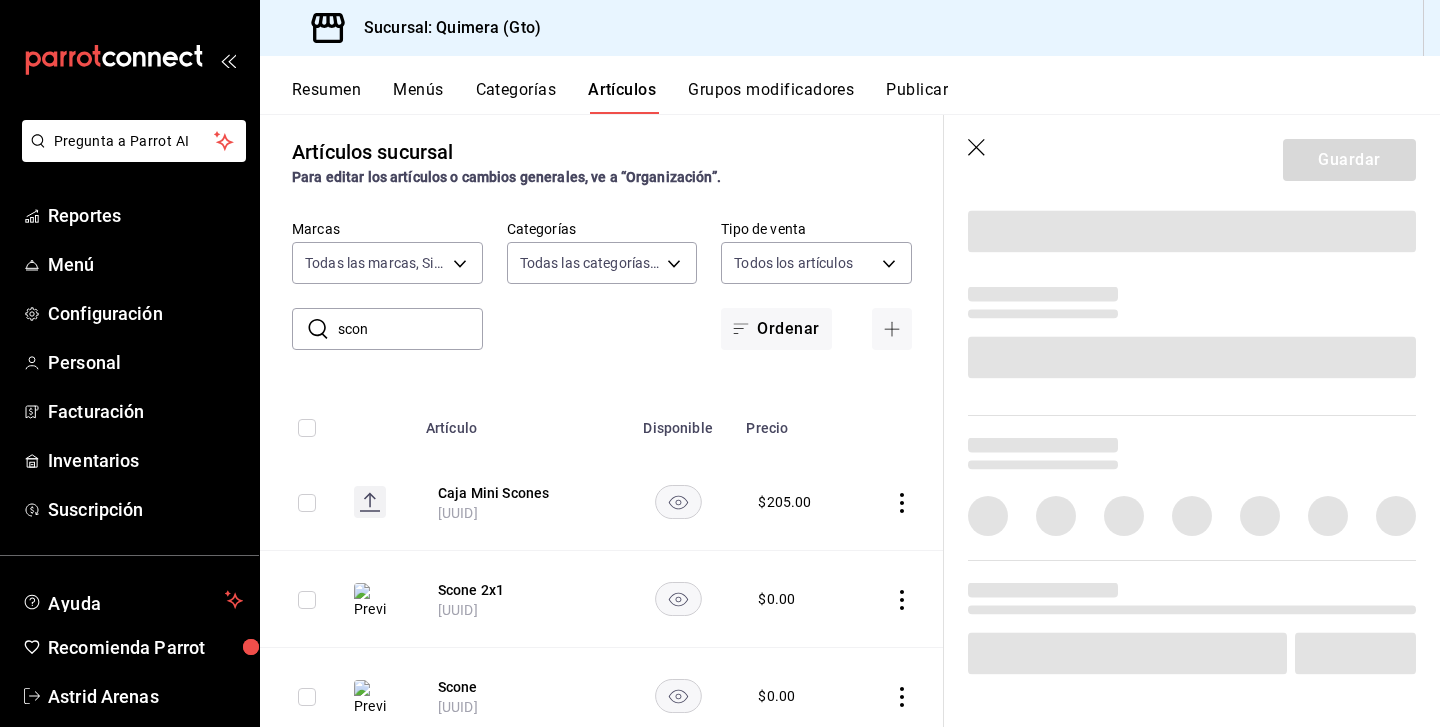 click on "Guardar" at bounding box center (1192, 156) 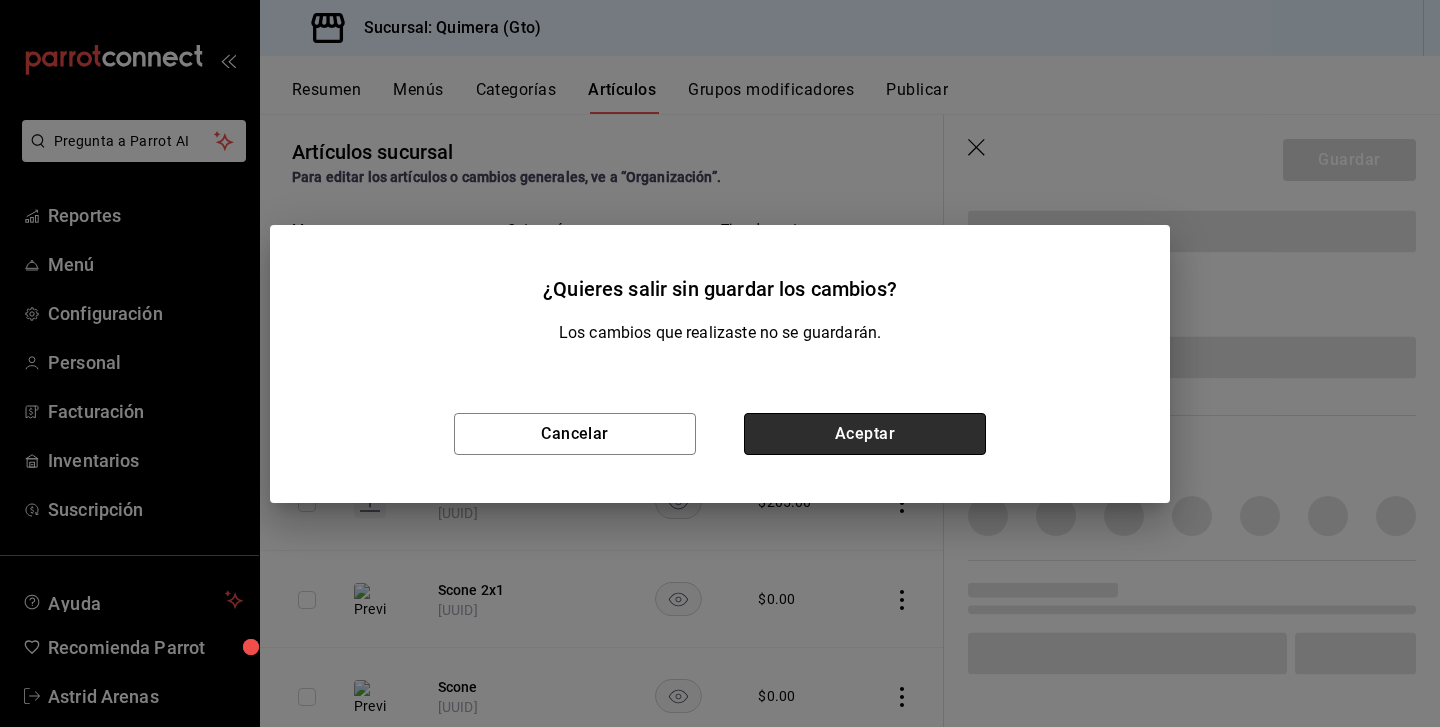 click on "Aceptar" at bounding box center (865, 434) 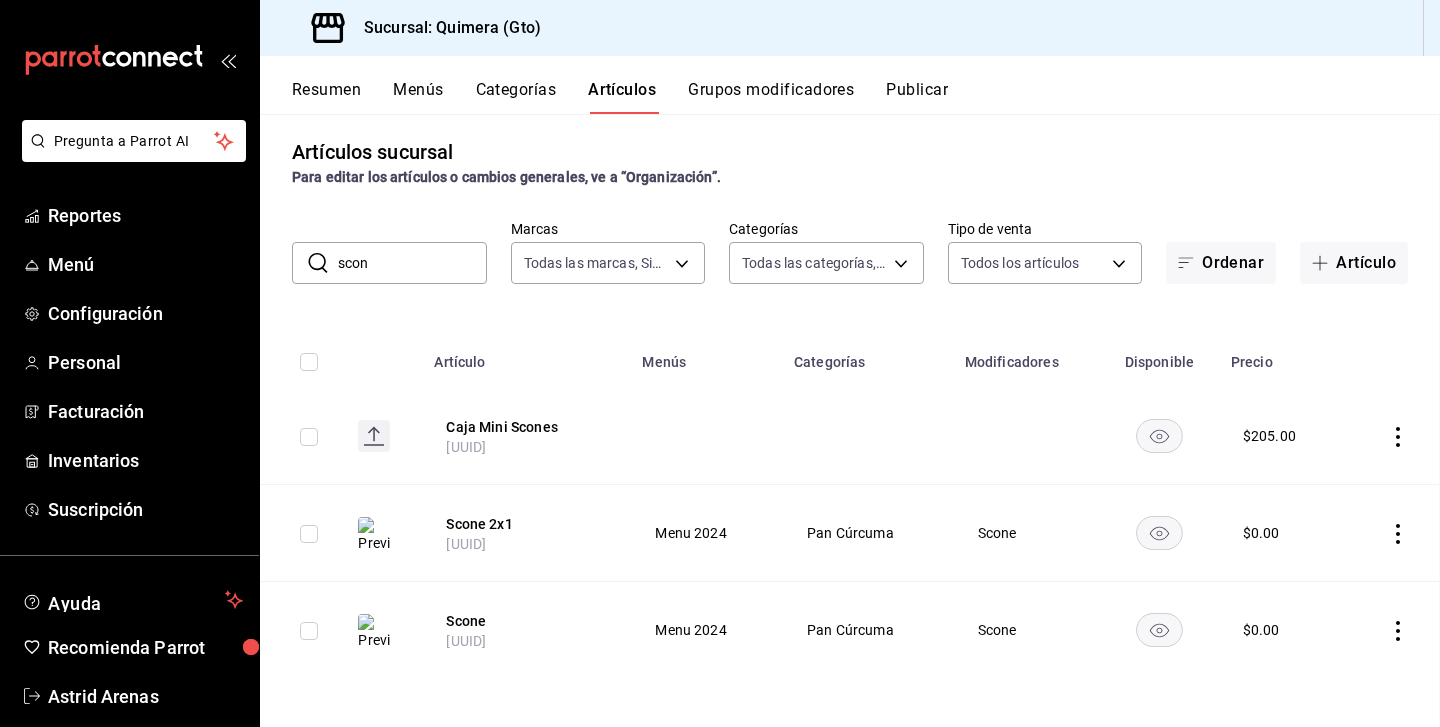 scroll, scrollTop: 0, scrollLeft: 0, axis: both 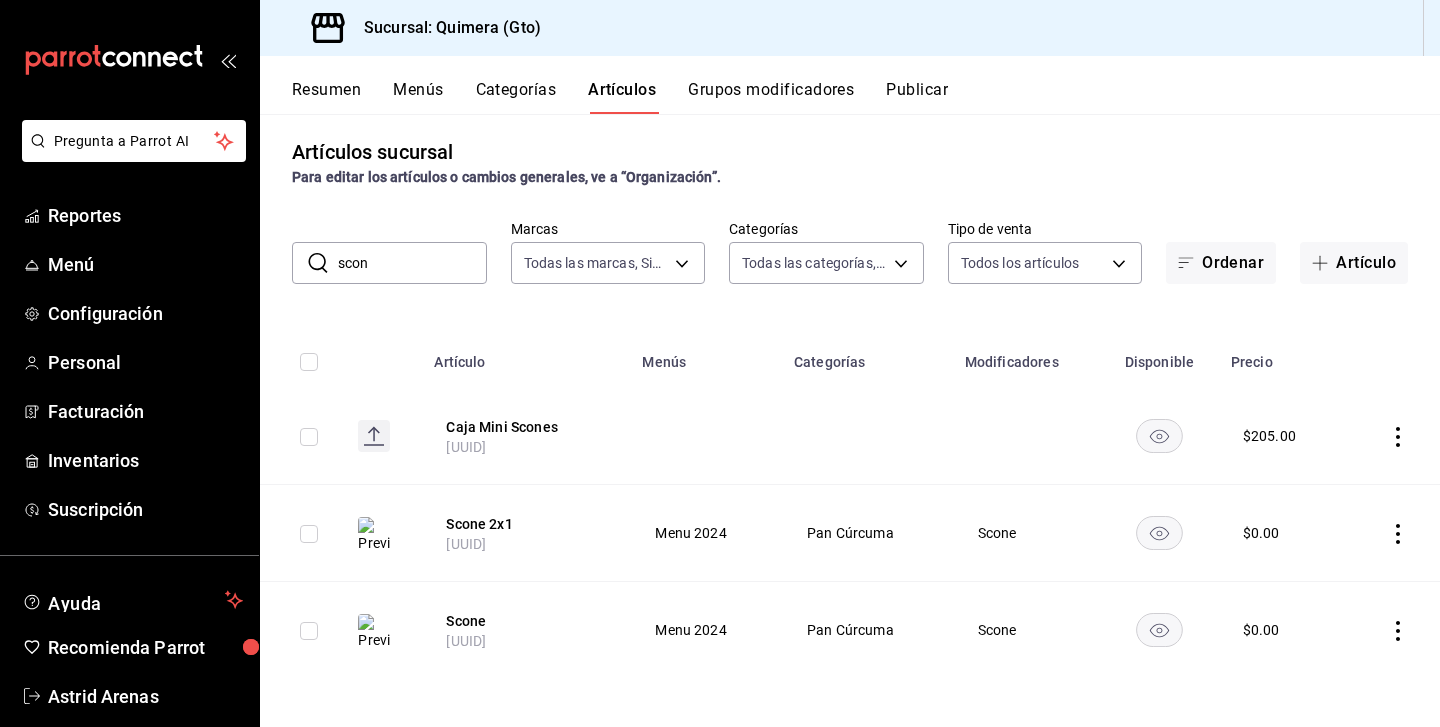 click on "Grupos modificadores" at bounding box center [771, 97] 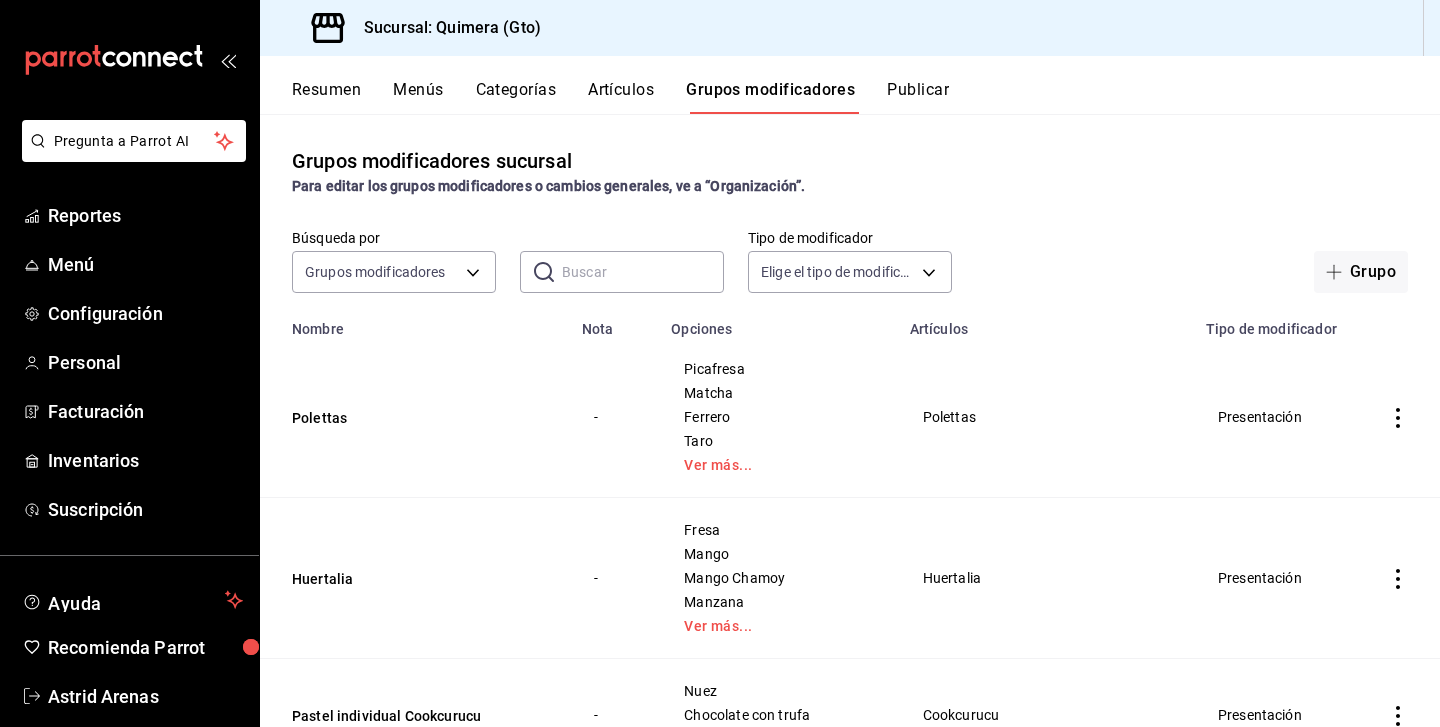 click at bounding box center [643, 272] 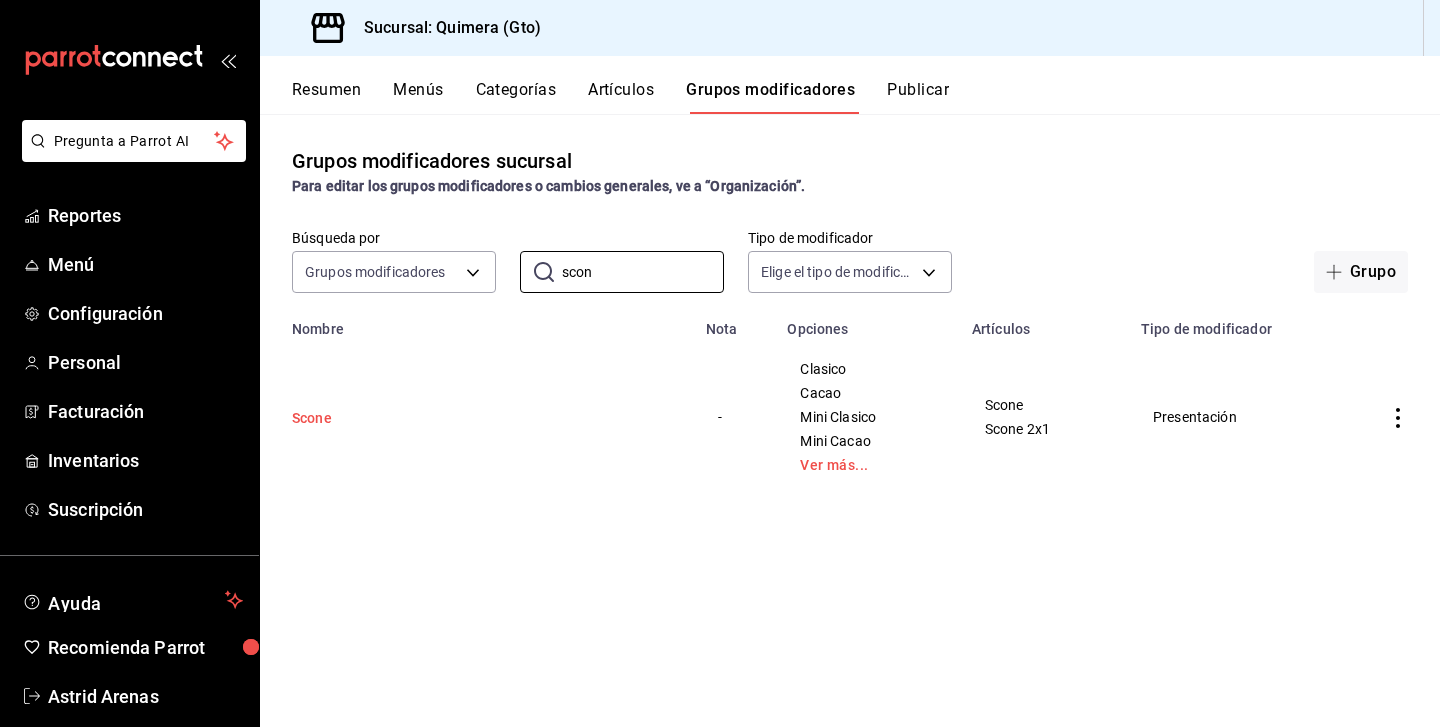 type on "scon" 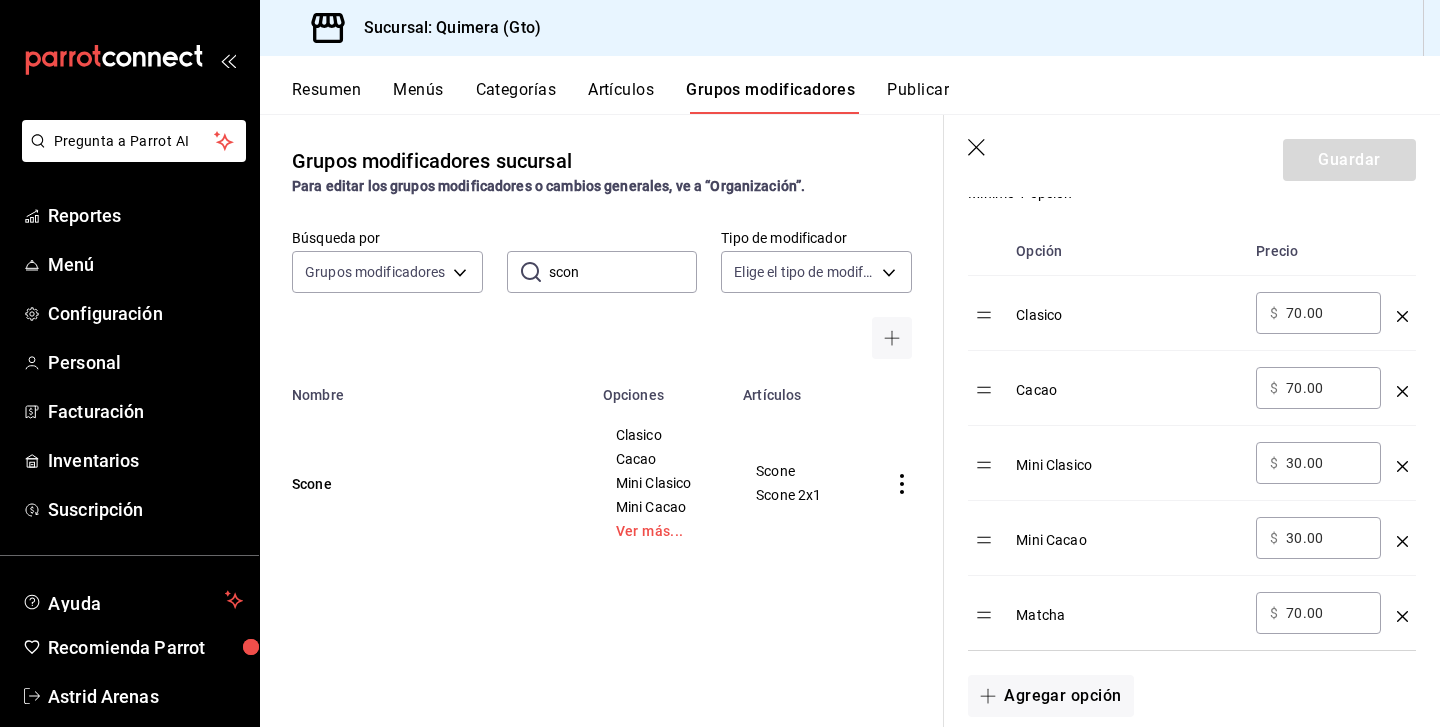 scroll, scrollTop: 555, scrollLeft: 0, axis: vertical 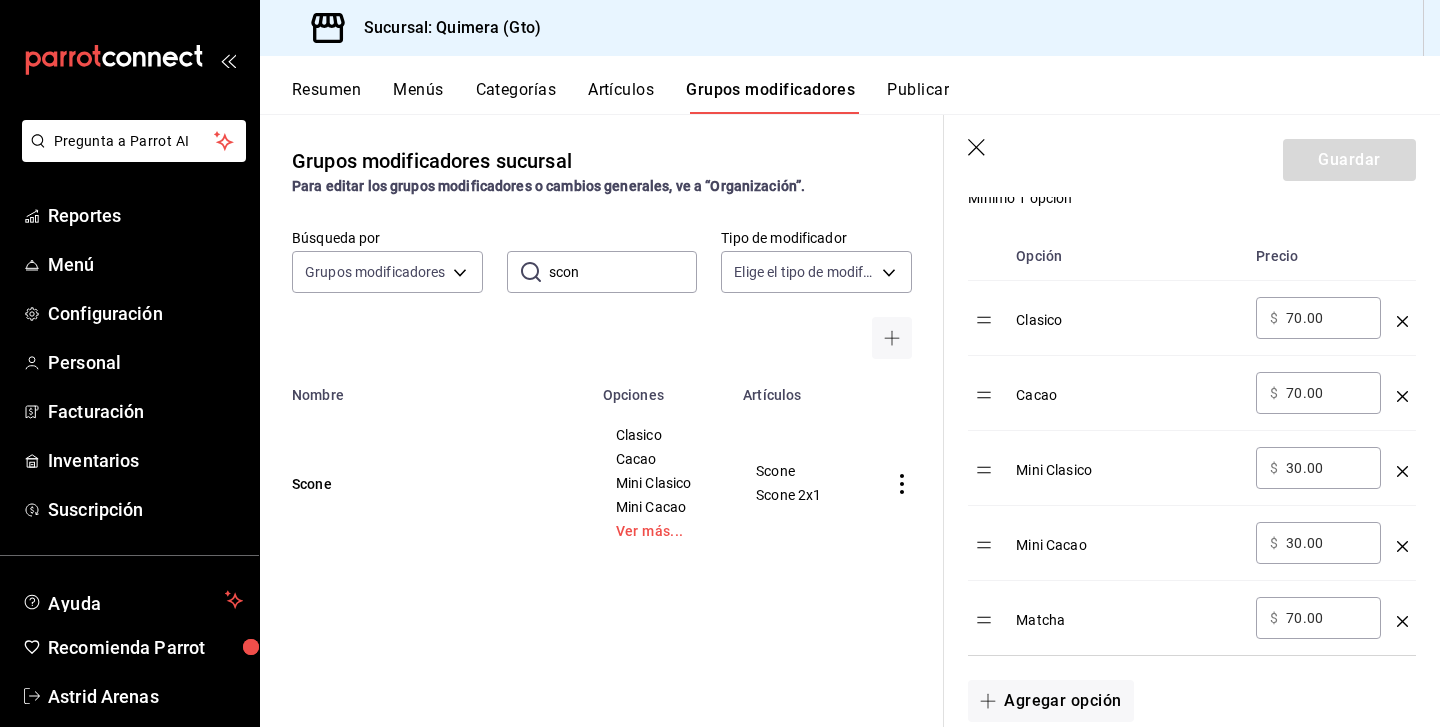 click 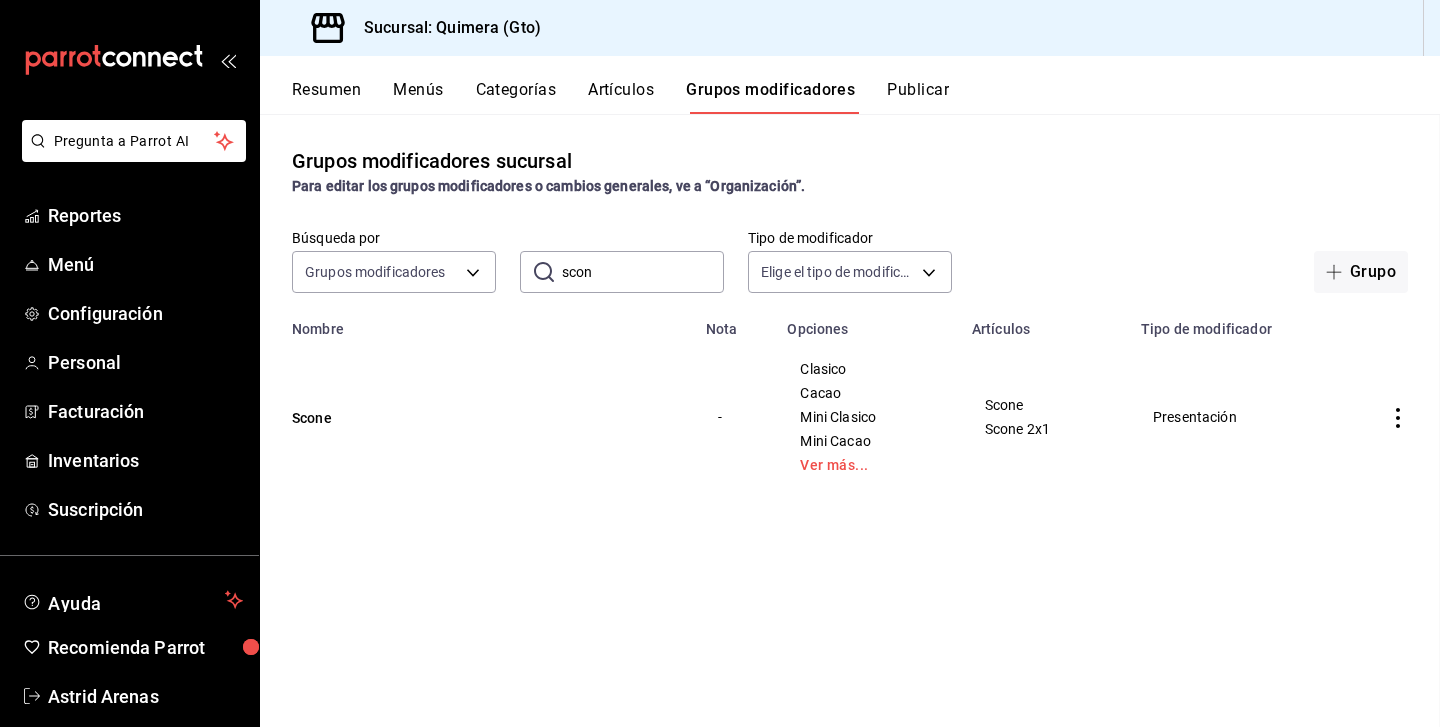 scroll, scrollTop: 0, scrollLeft: 0, axis: both 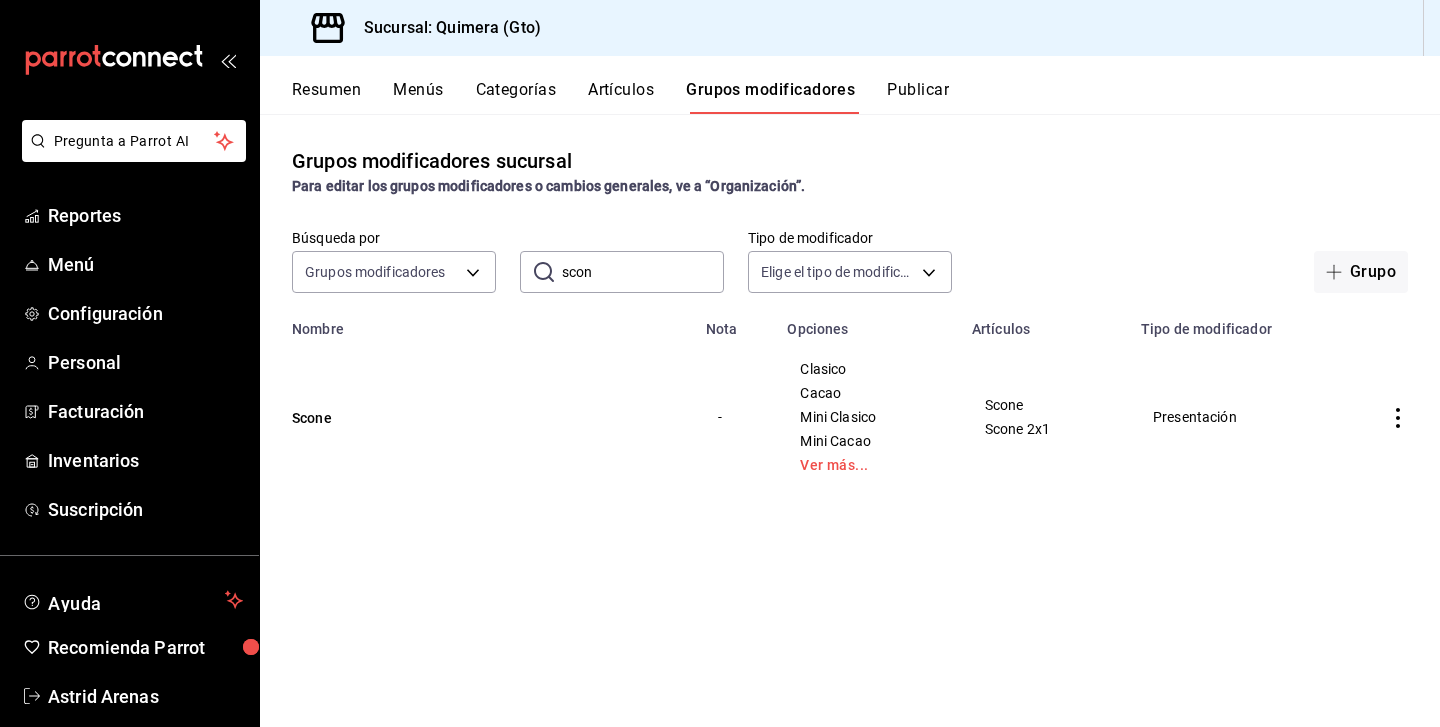 click at bounding box center (129, 60) 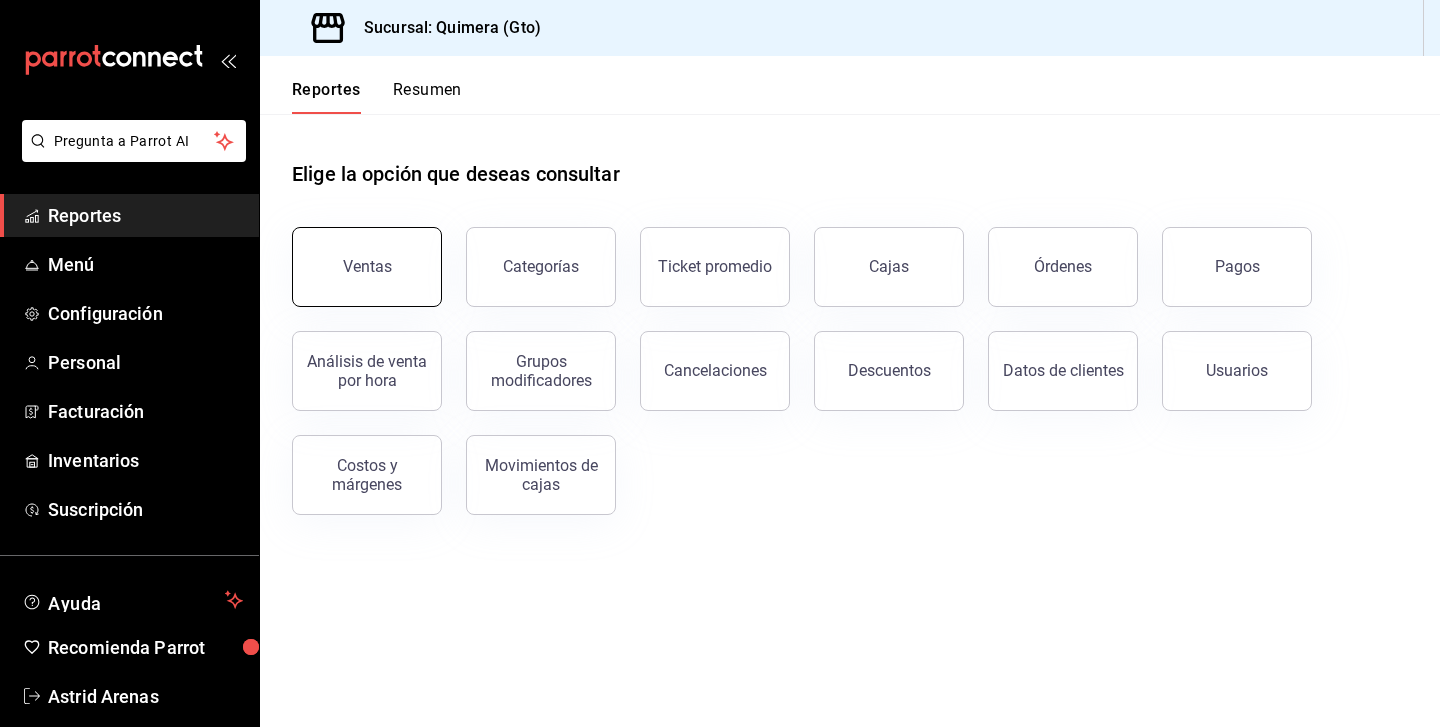 click on "Ventas" at bounding box center [367, 266] 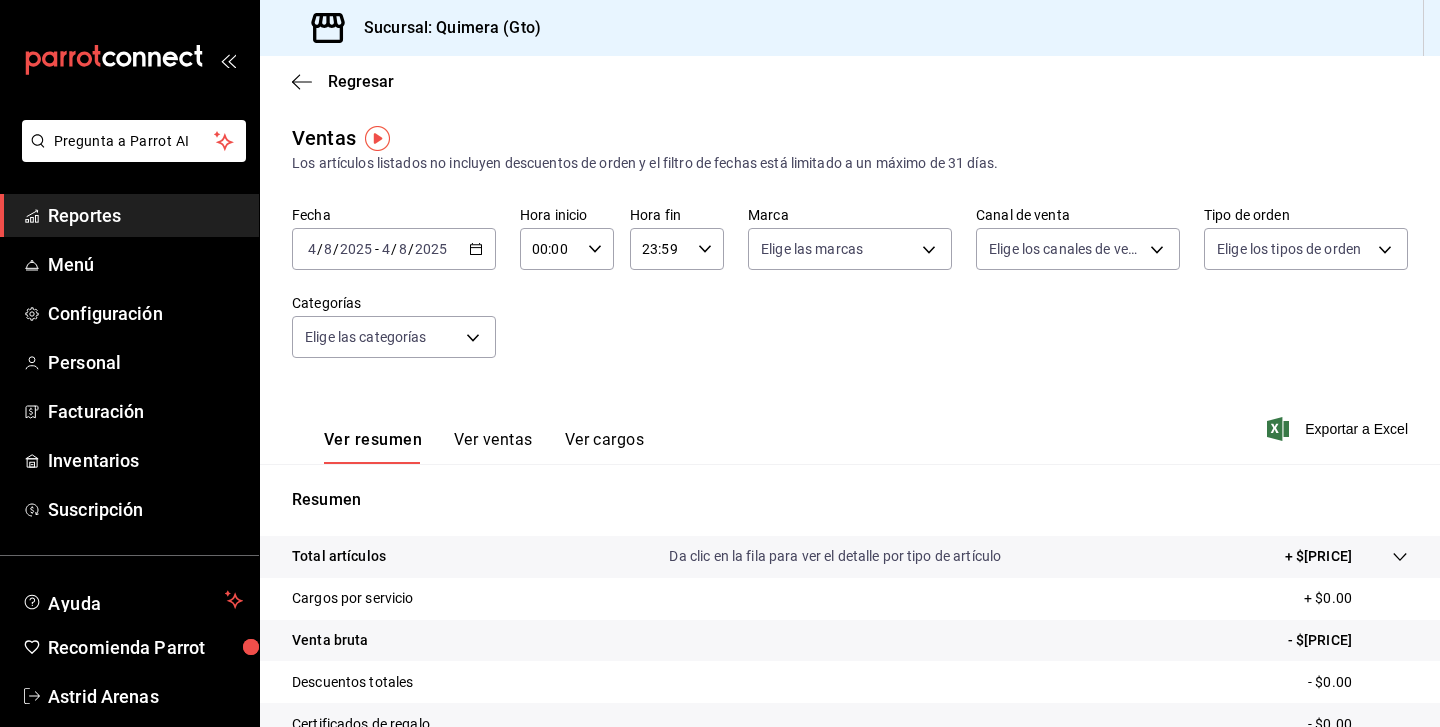 click on "Ver ventas" at bounding box center (493, 447) 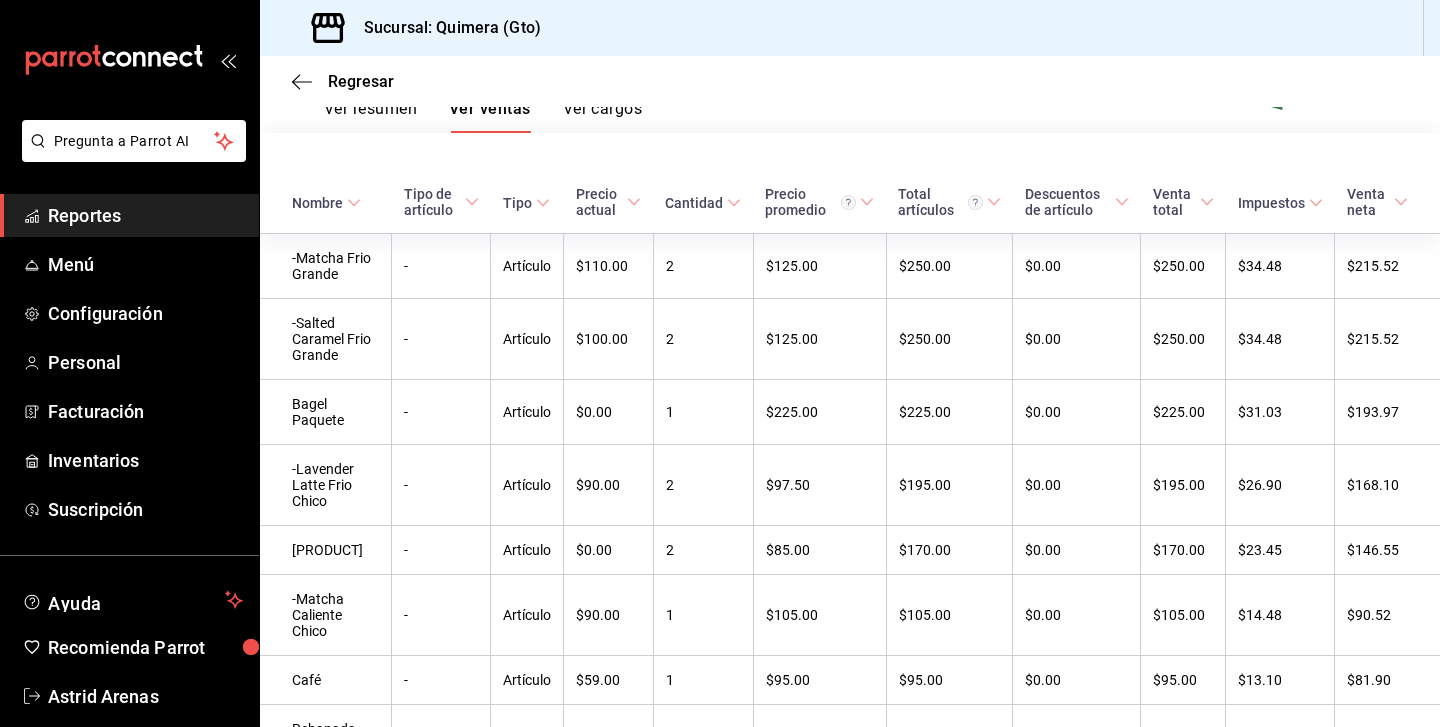 scroll, scrollTop: 653, scrollLeft: 0, axis: vertical 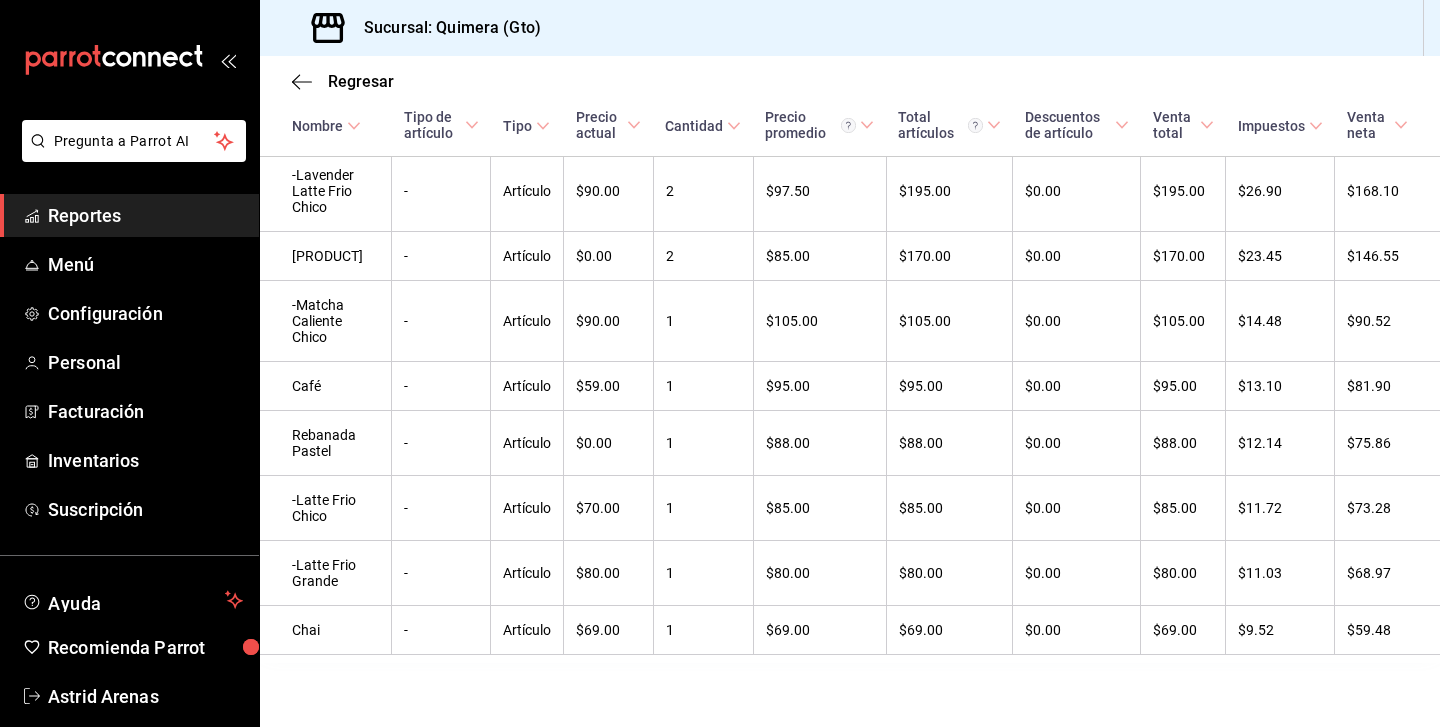 click at bounding box center [129, 60] 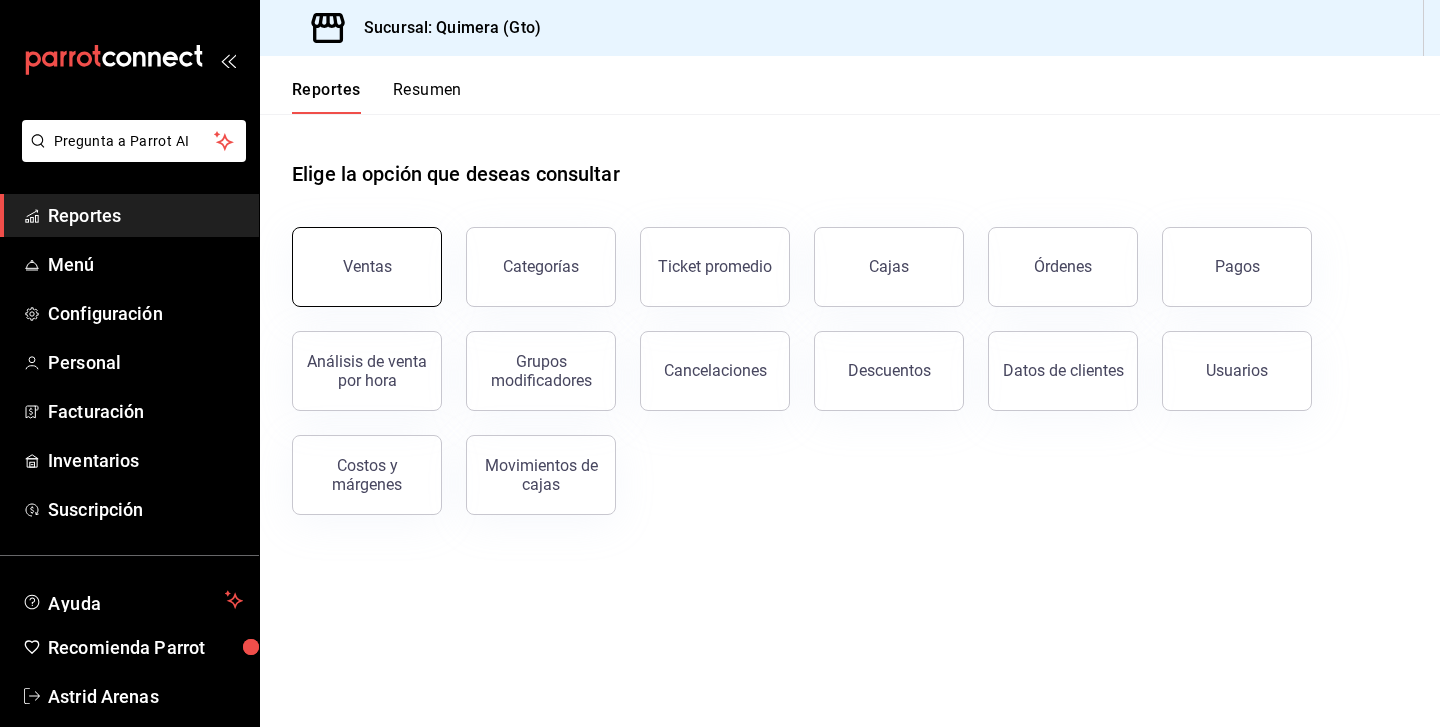 click on "Ventas" at bounding box center [367, 267] 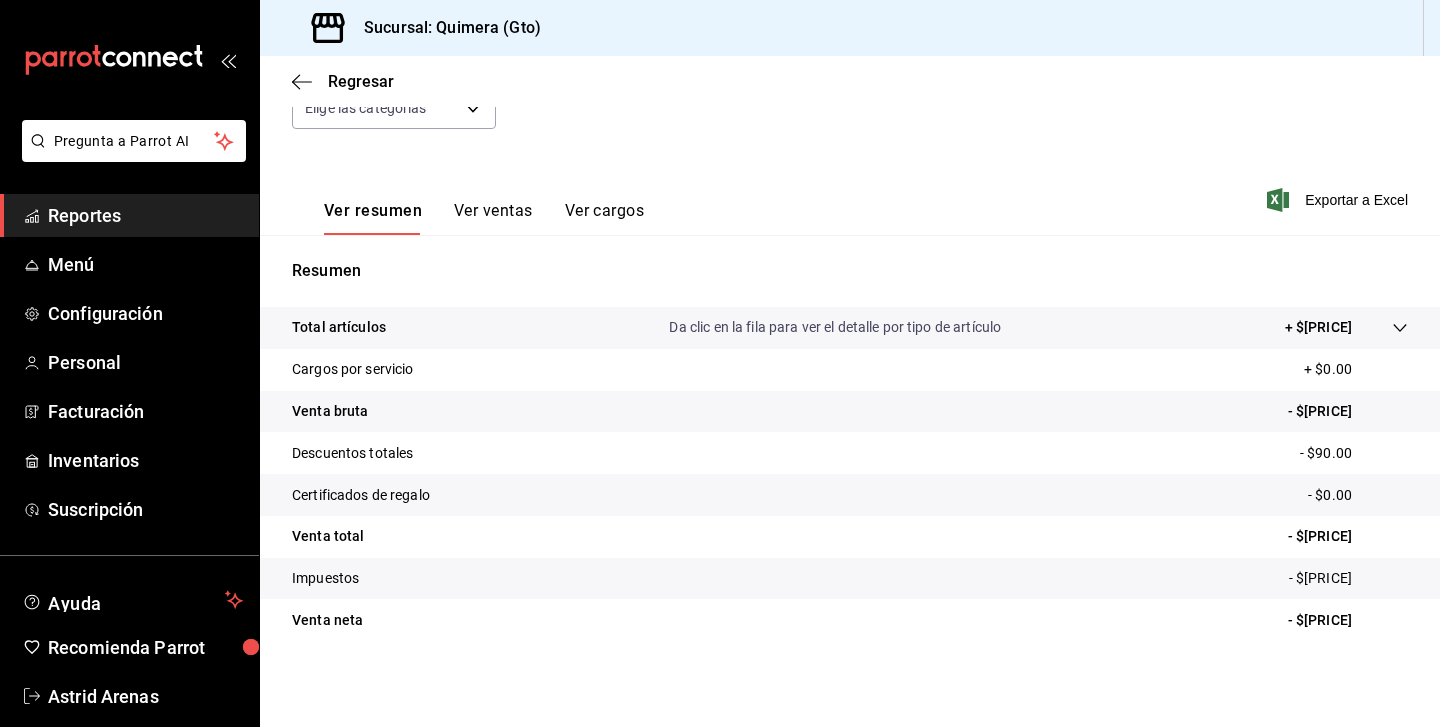 click on "Ver ventas" at bounding box center (493, 218) 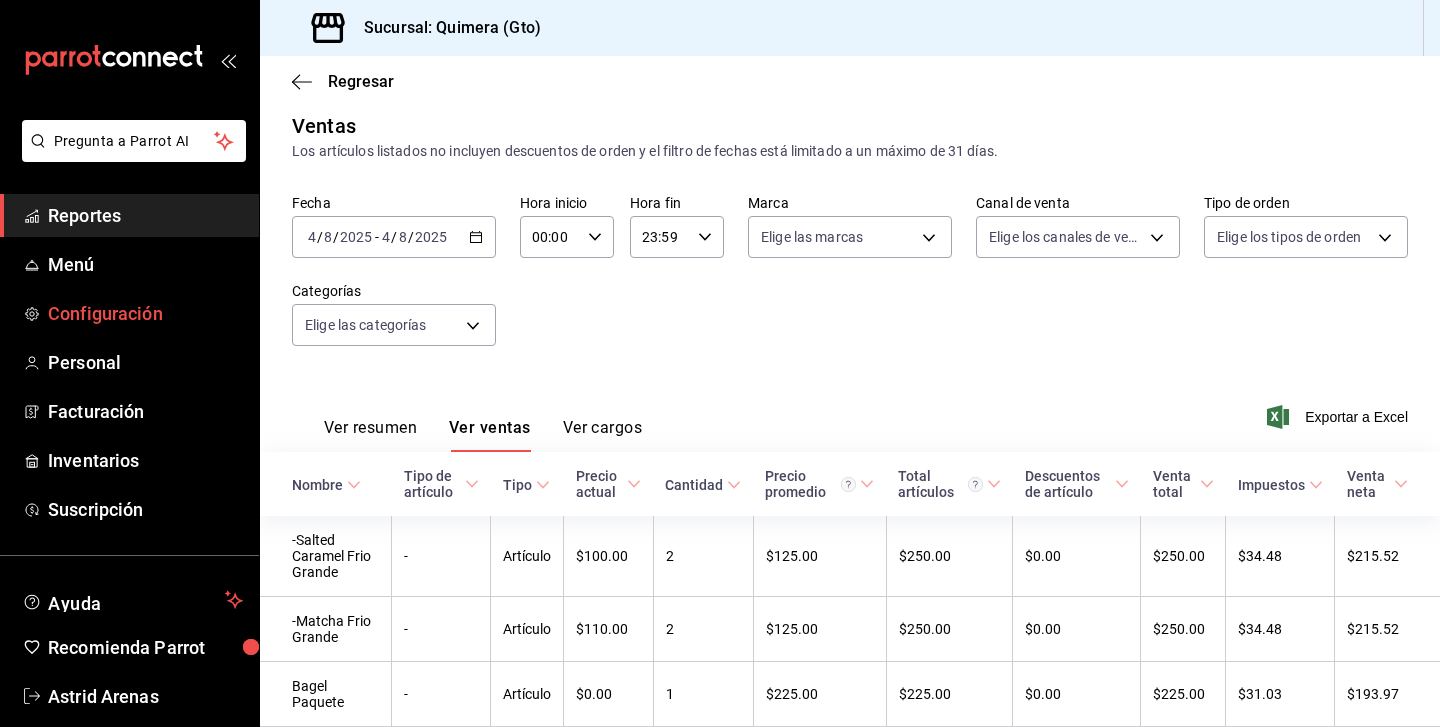 scroll, scrollTop: 229, scrollLeft: 0, axis: vertical 